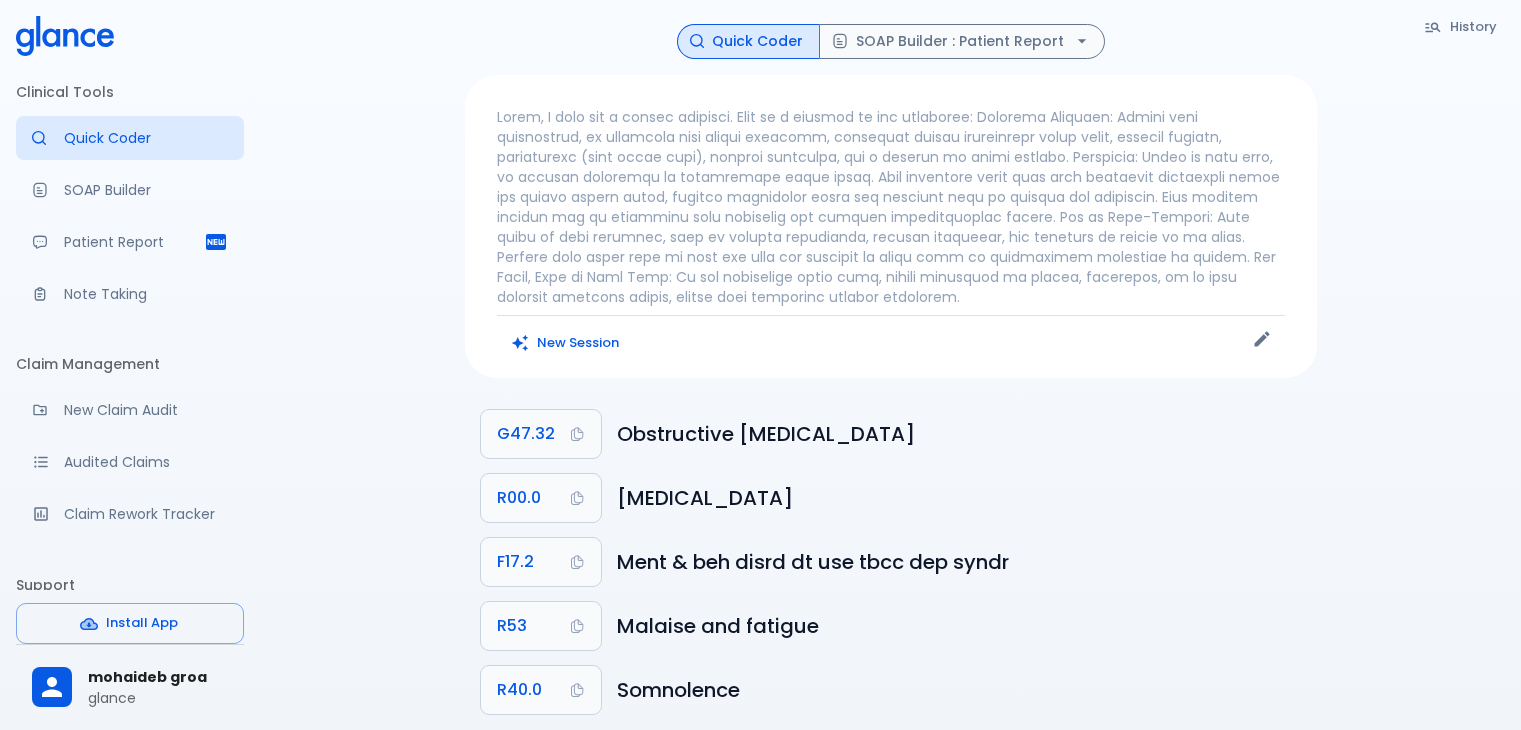 scroll, scrollTop: 0, scrollLeft: 0, axis: both 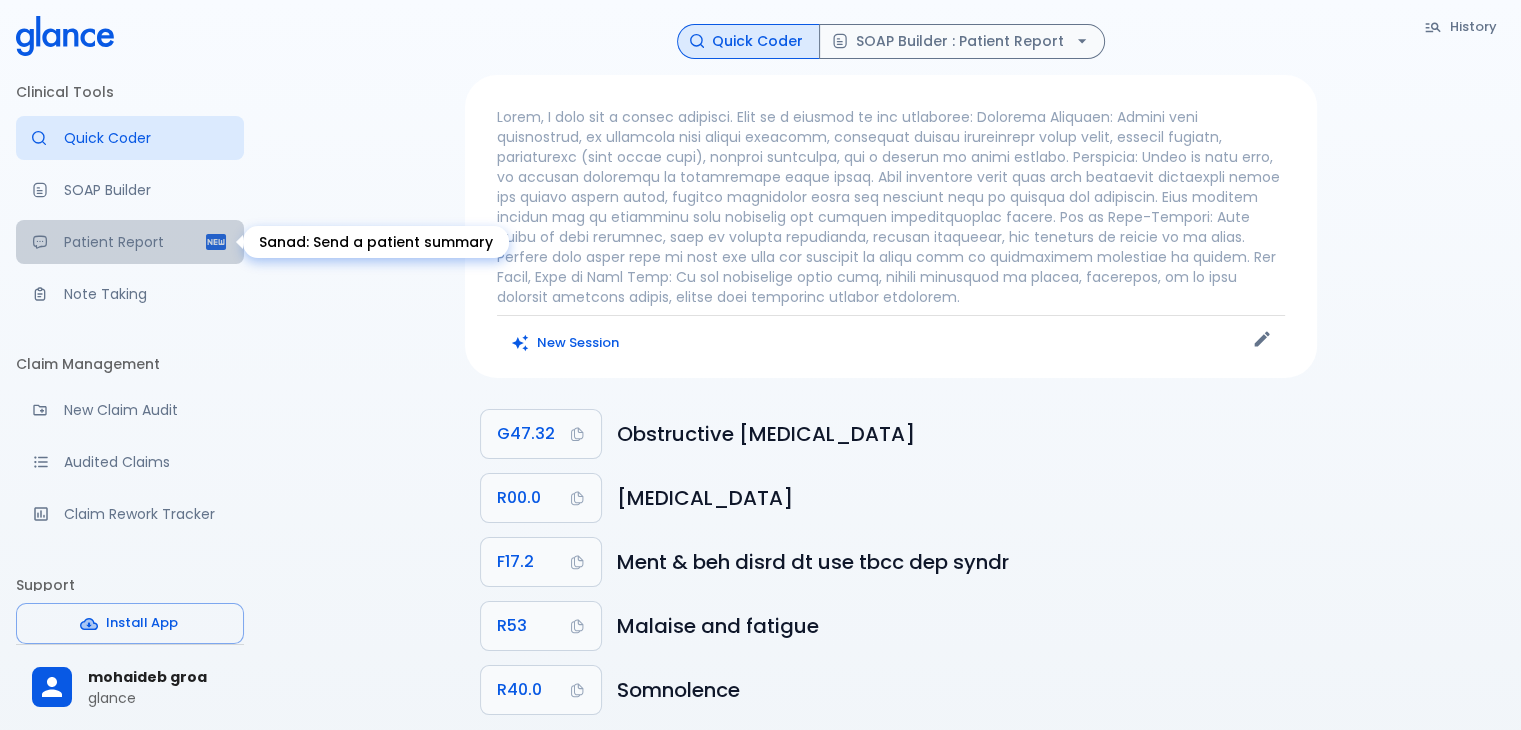 click on "Patient Report" at bounding box center [134, 242] 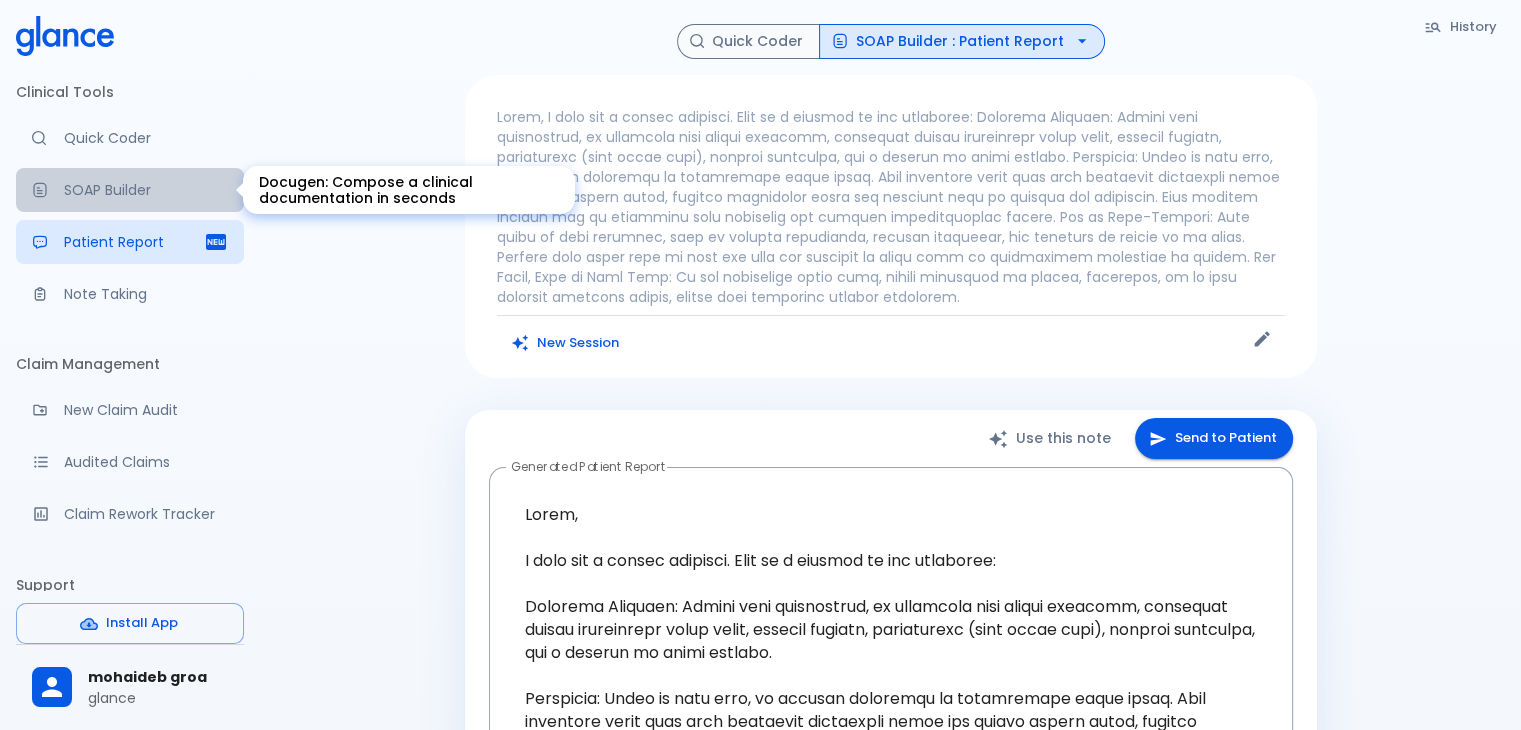 click on "SOAP Builder" at bounding box center (146, 190) 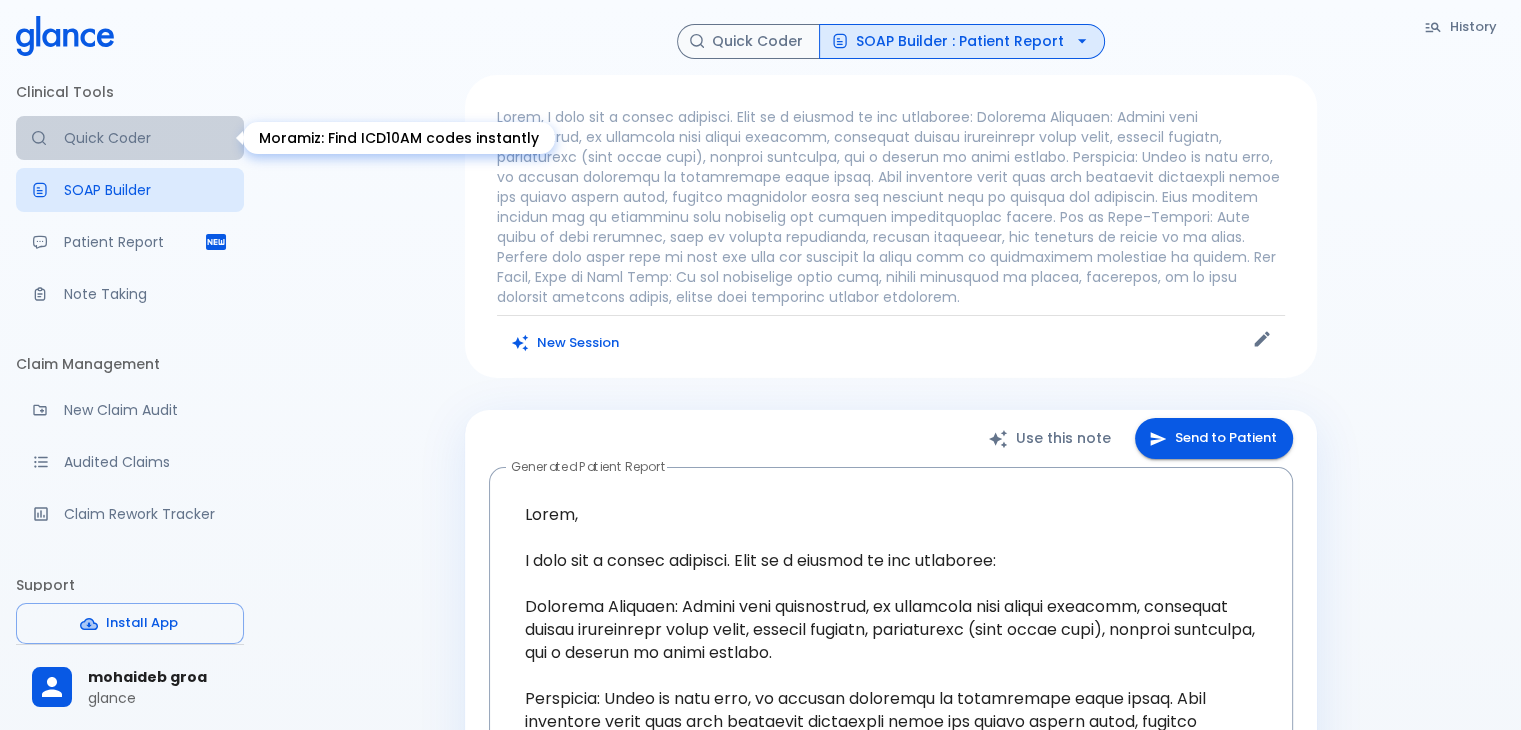 click on "Quick Coder" at bounding box center [146, 138] 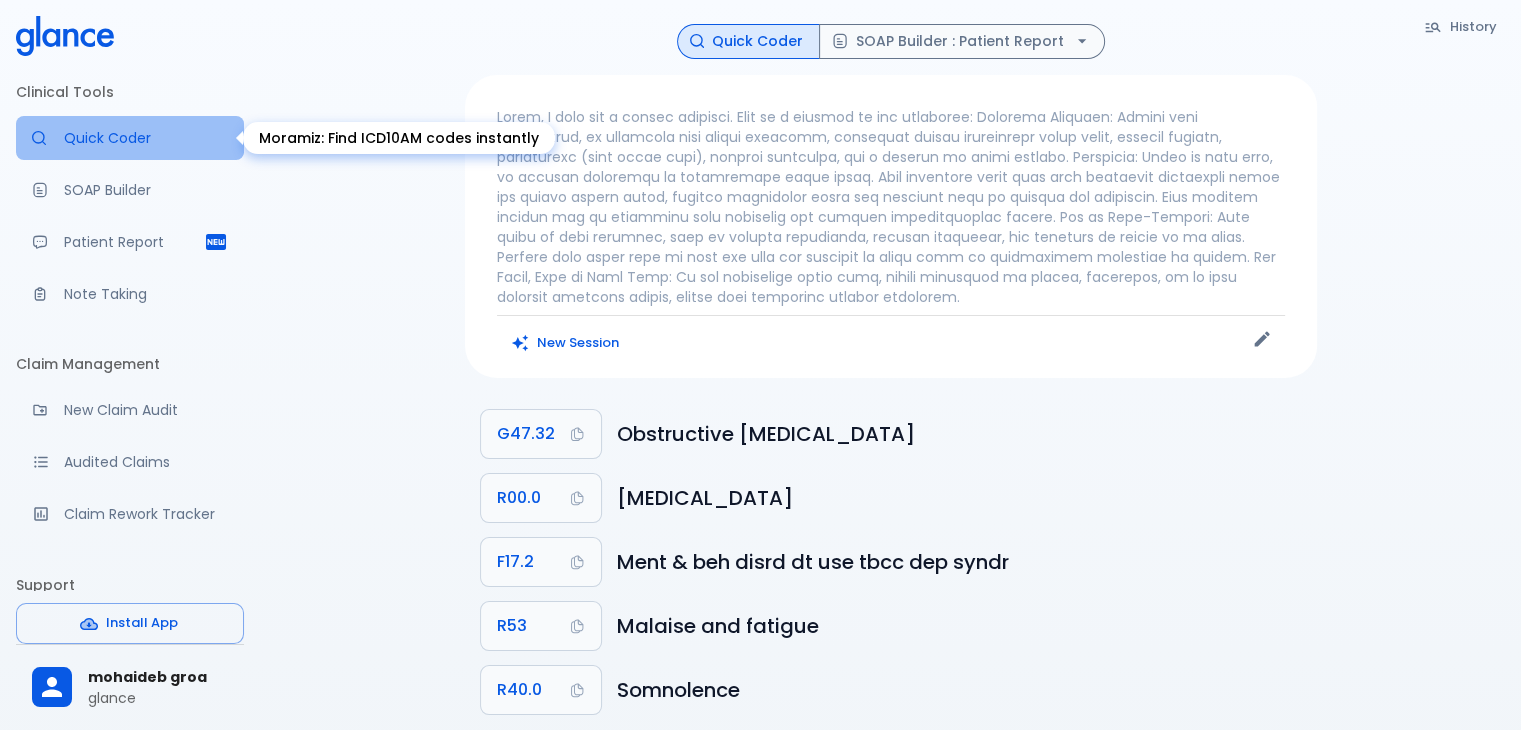 click on "Quick Coder" at bounding box center (130, 138) 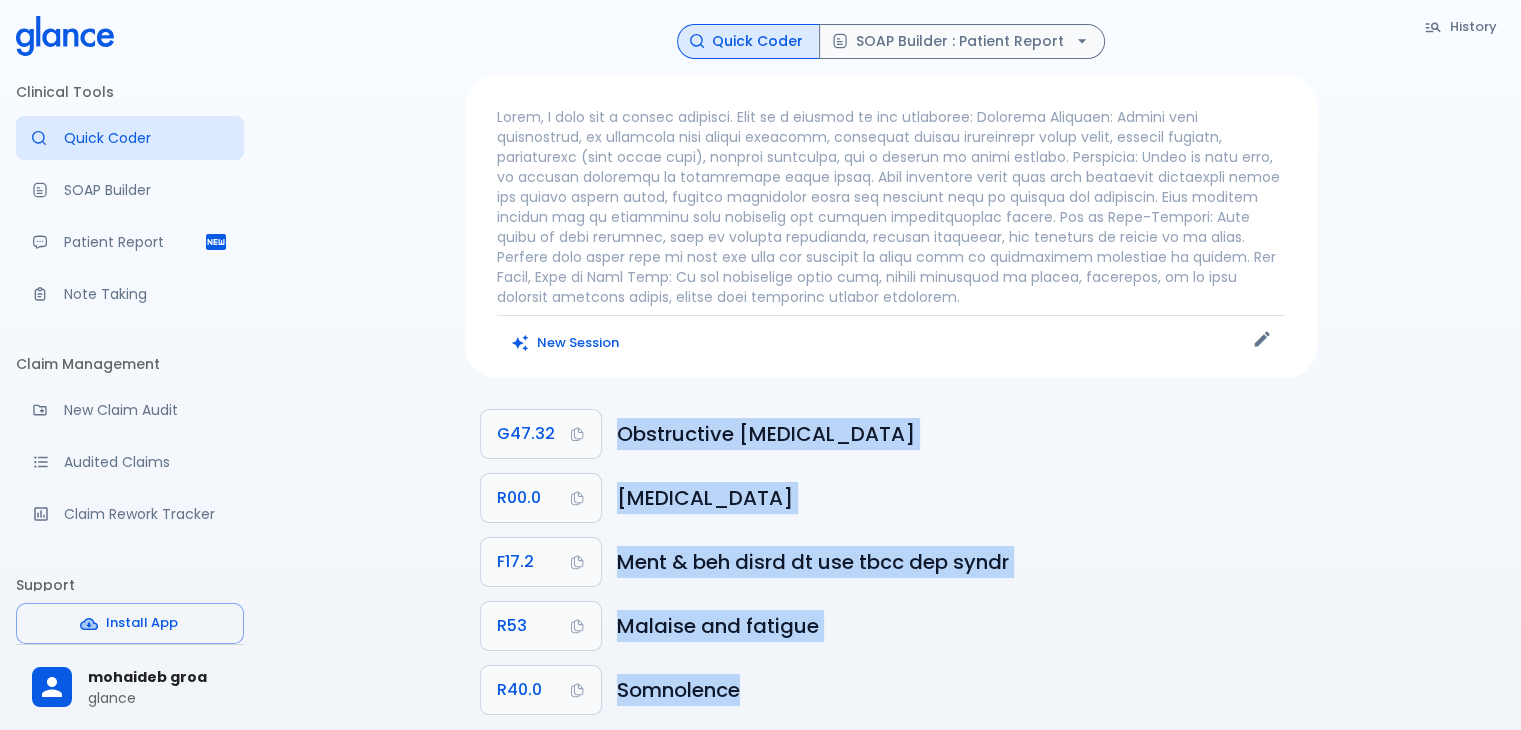 drag, startPoint x: 237, startPoint y: 306, endPoint x: 276, endPoint y: 325, distance: 43.382023 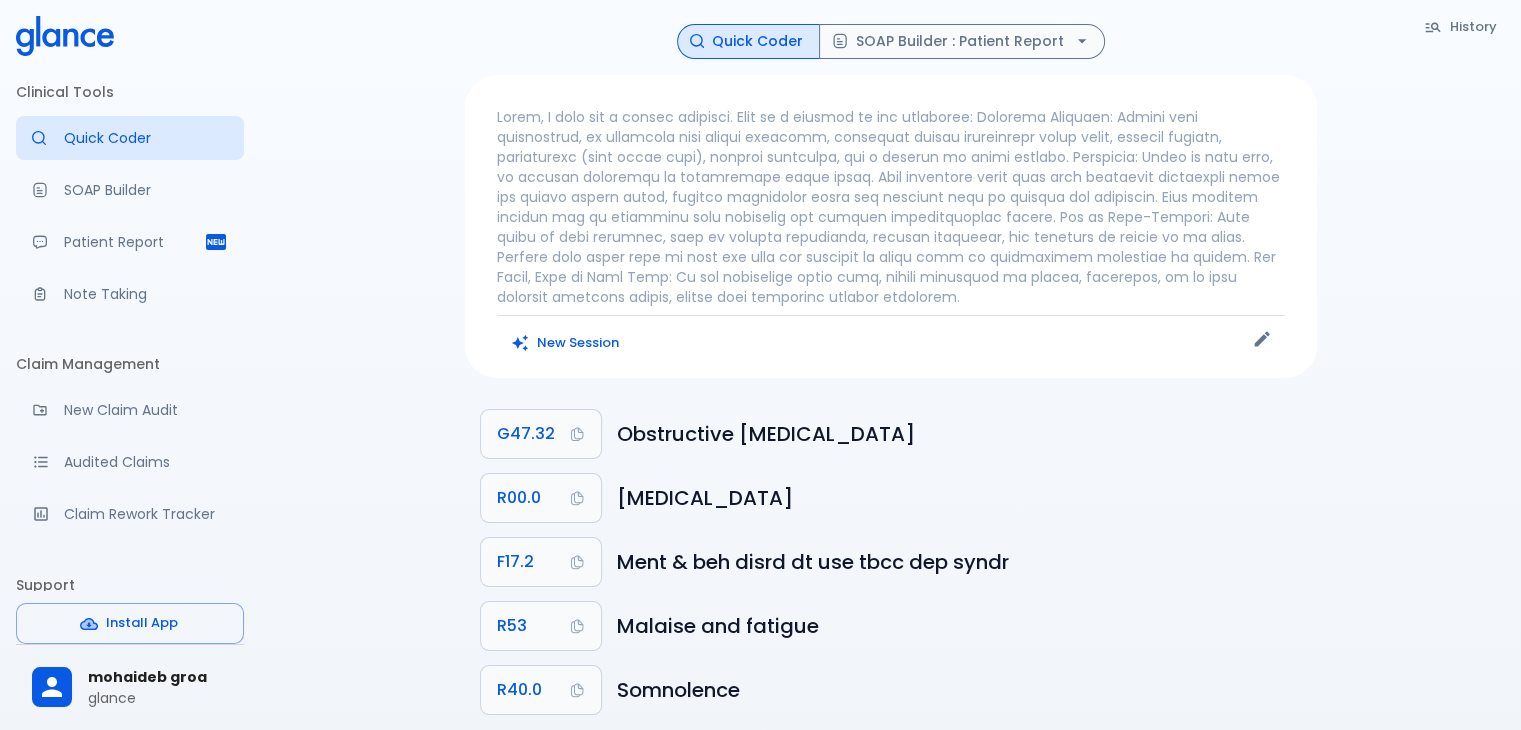 click on "History Quick Coder SOAP Builder   : Patient Report New Session G47.32 Obstructive [MEDICAL_DATA] R00.0 [MEDICAL_DATA] F17.2 Ment & beh disrd dt use tbcc dep syndr R53 Malaise and fatigue R40.0 Somnolence" at bounding box center [890, 389] 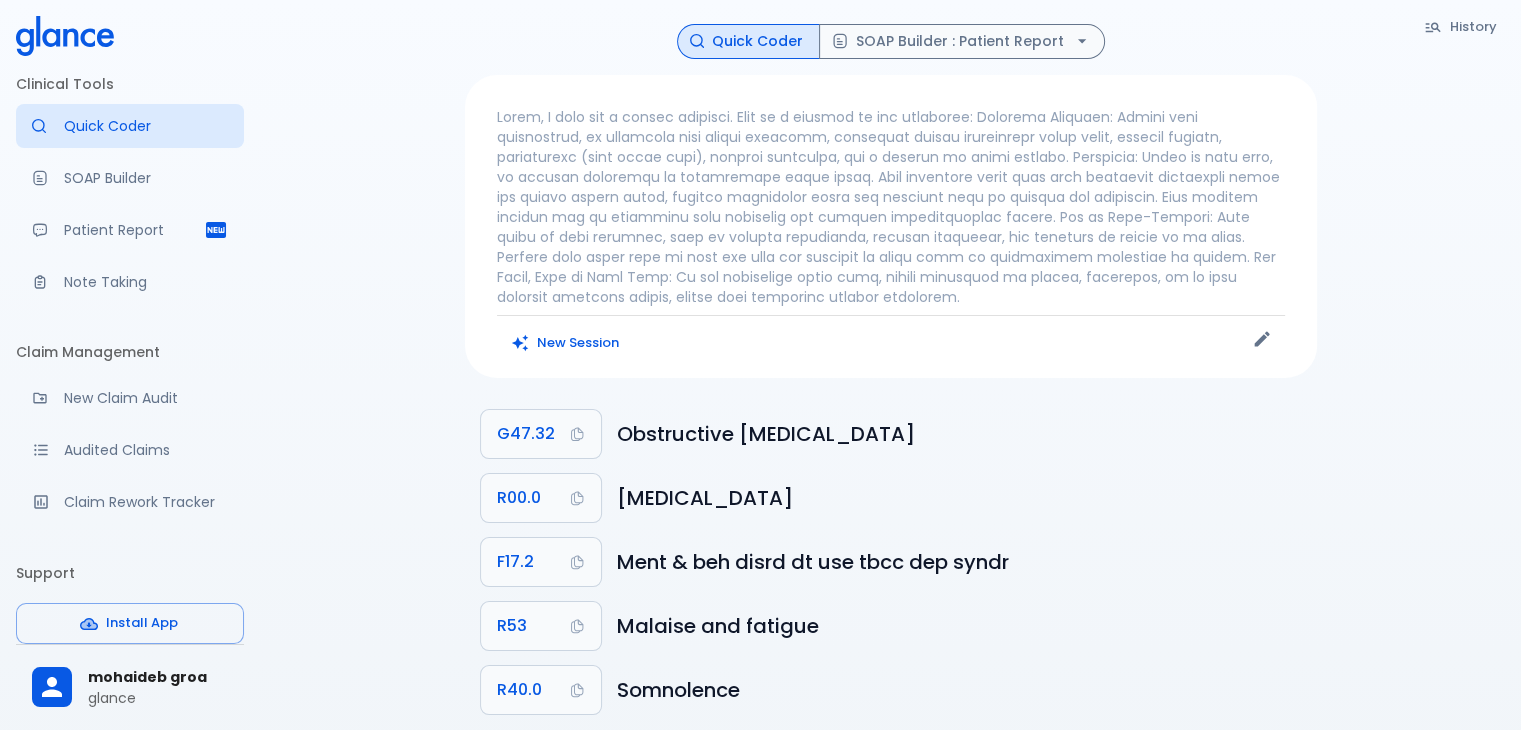 scroll, scrollTop: 0, scrollLeft: 0, axis: both 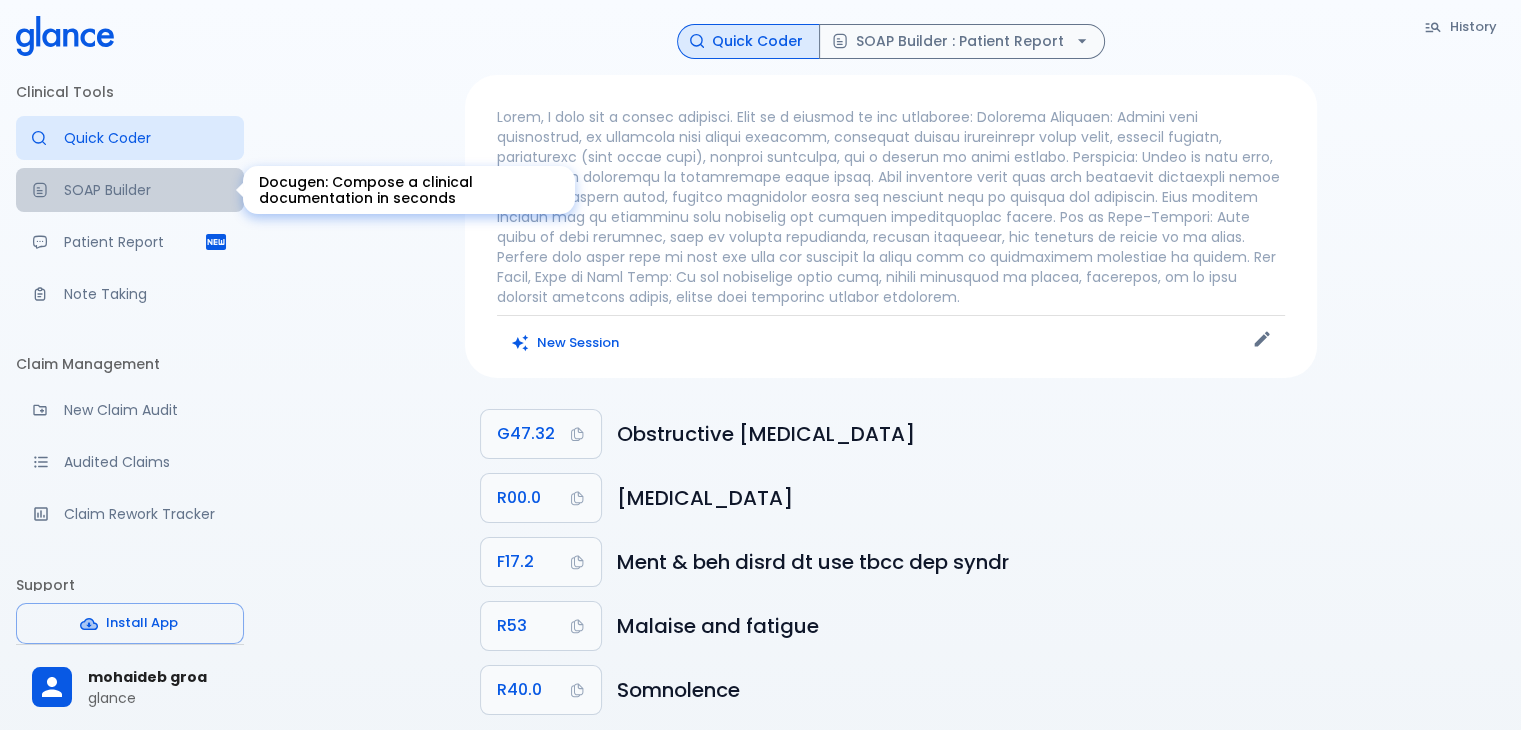 click on "SOAP Builder" at bounding box center [146, 190] 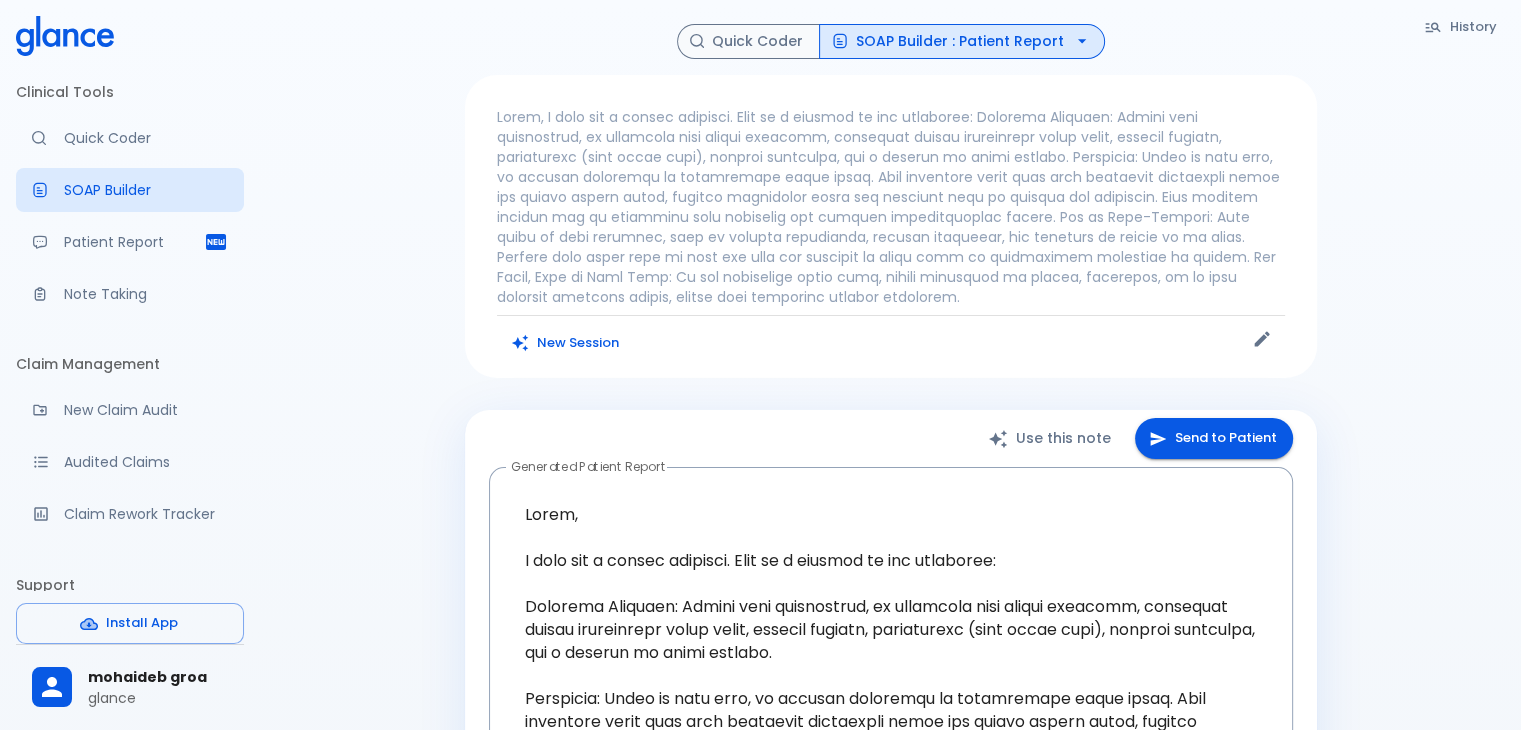 click on "History Quick Coder SOAP Builder   : Patient Report New Session Use this note Send to Patient Generated Patient Report x Generated Patient Report Please review and edit if needed." at bounding box center [890, 624] 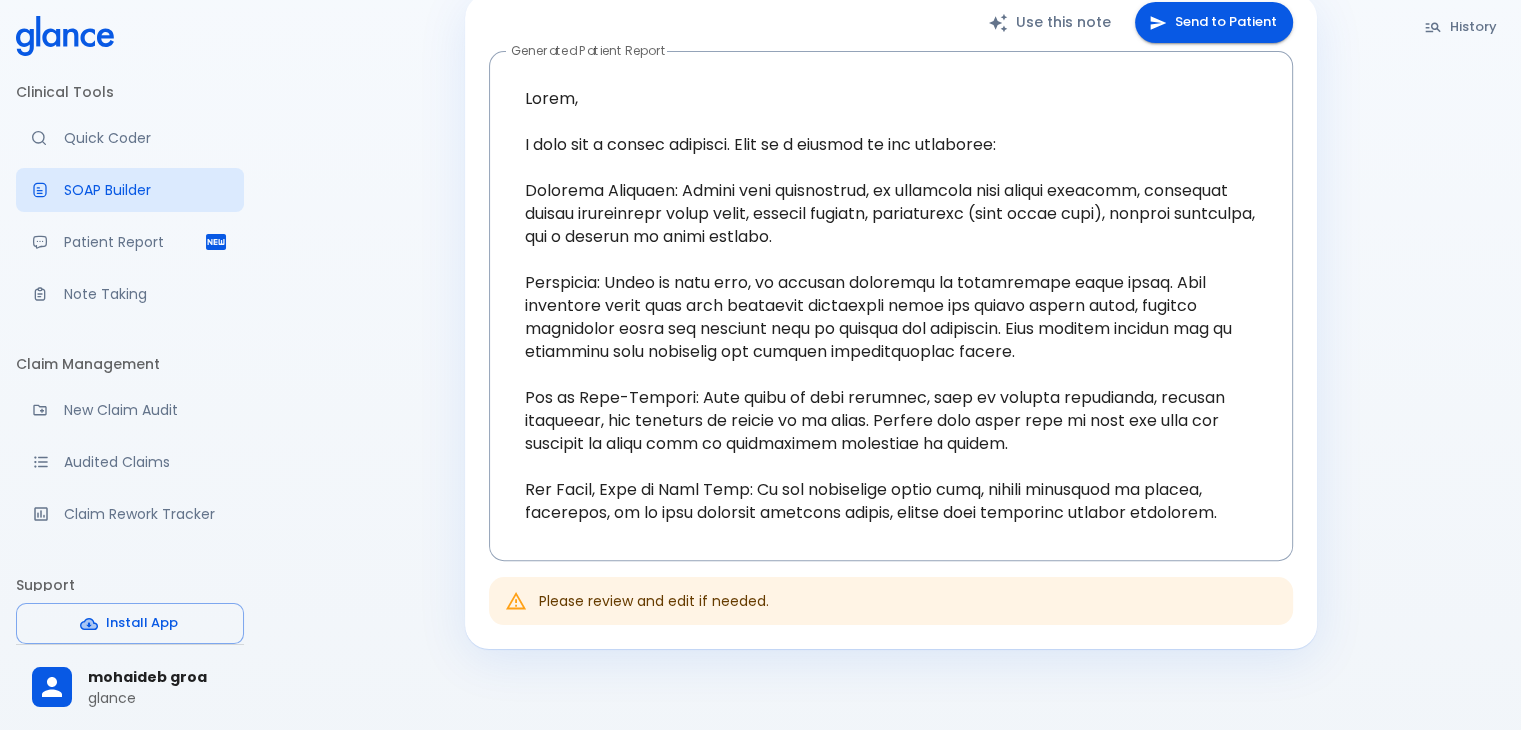 scroll, scrollTop: 443, scrollLeft: 0, axis: vertical 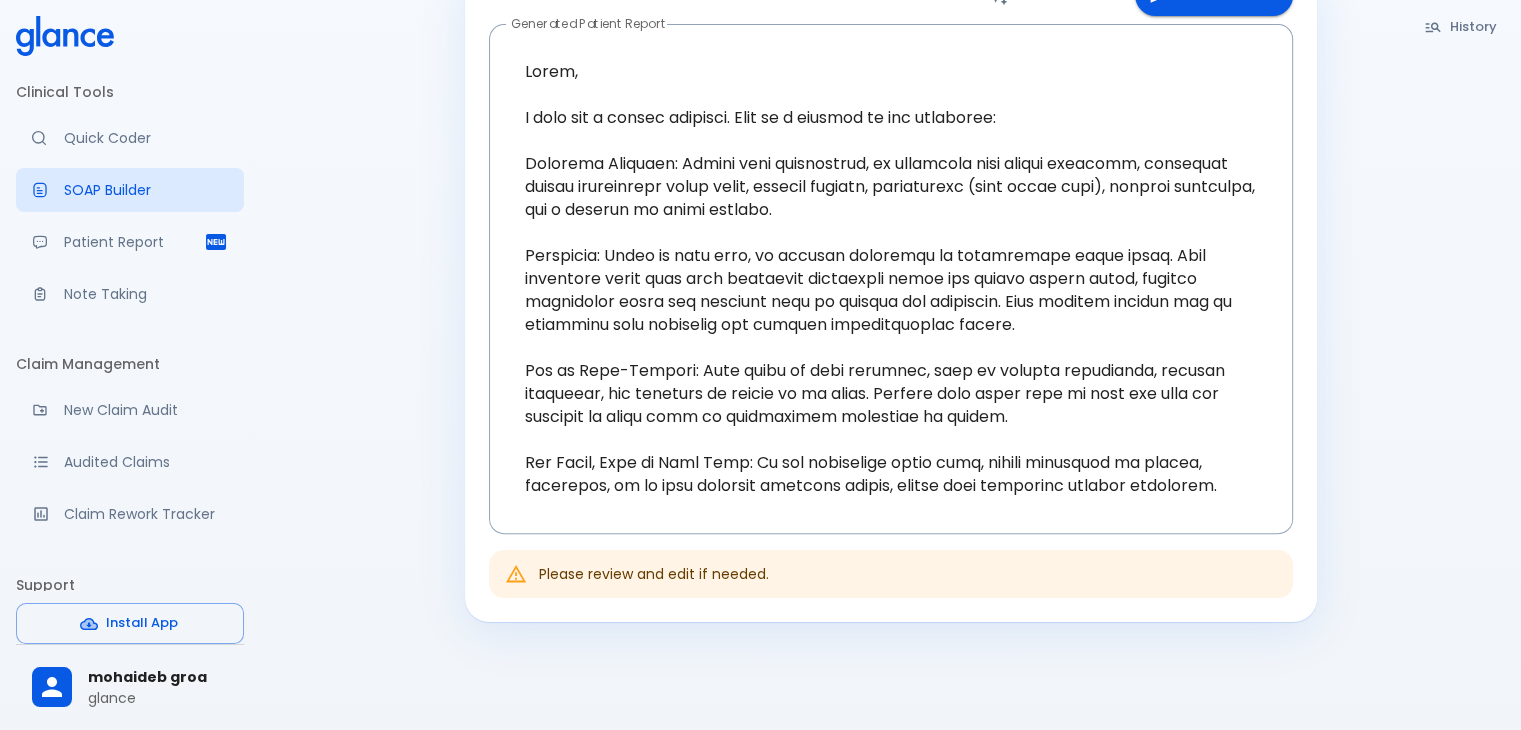 drag, startPoint x: 1505, startPoint y: 437, endPoint x: 1533, endPoint y: 407, distance: 41.036568 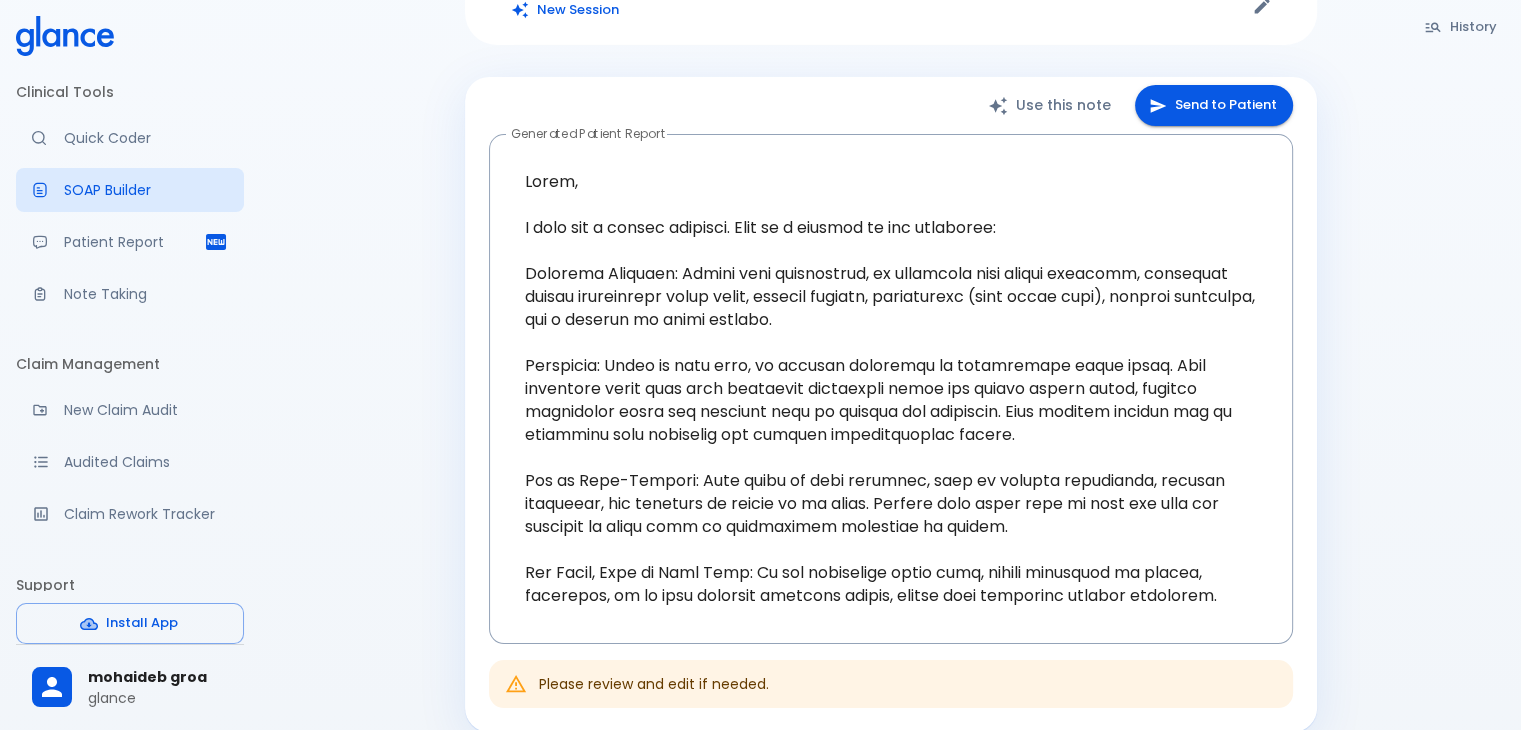 scroll, scrollTop: 251, scrollLeft: 0, axis: vertical 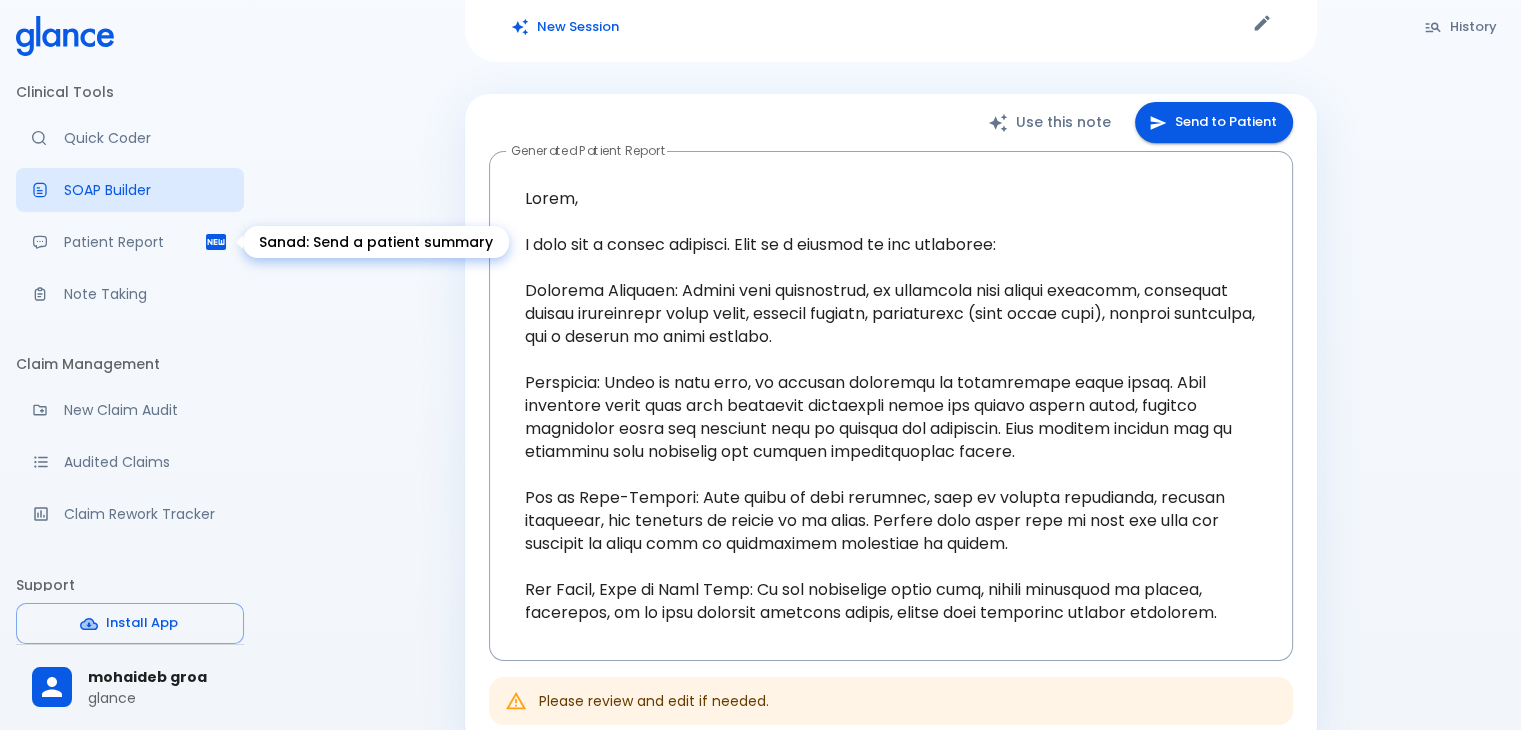 click on "Patient Report" at bounding box center (130, 242) 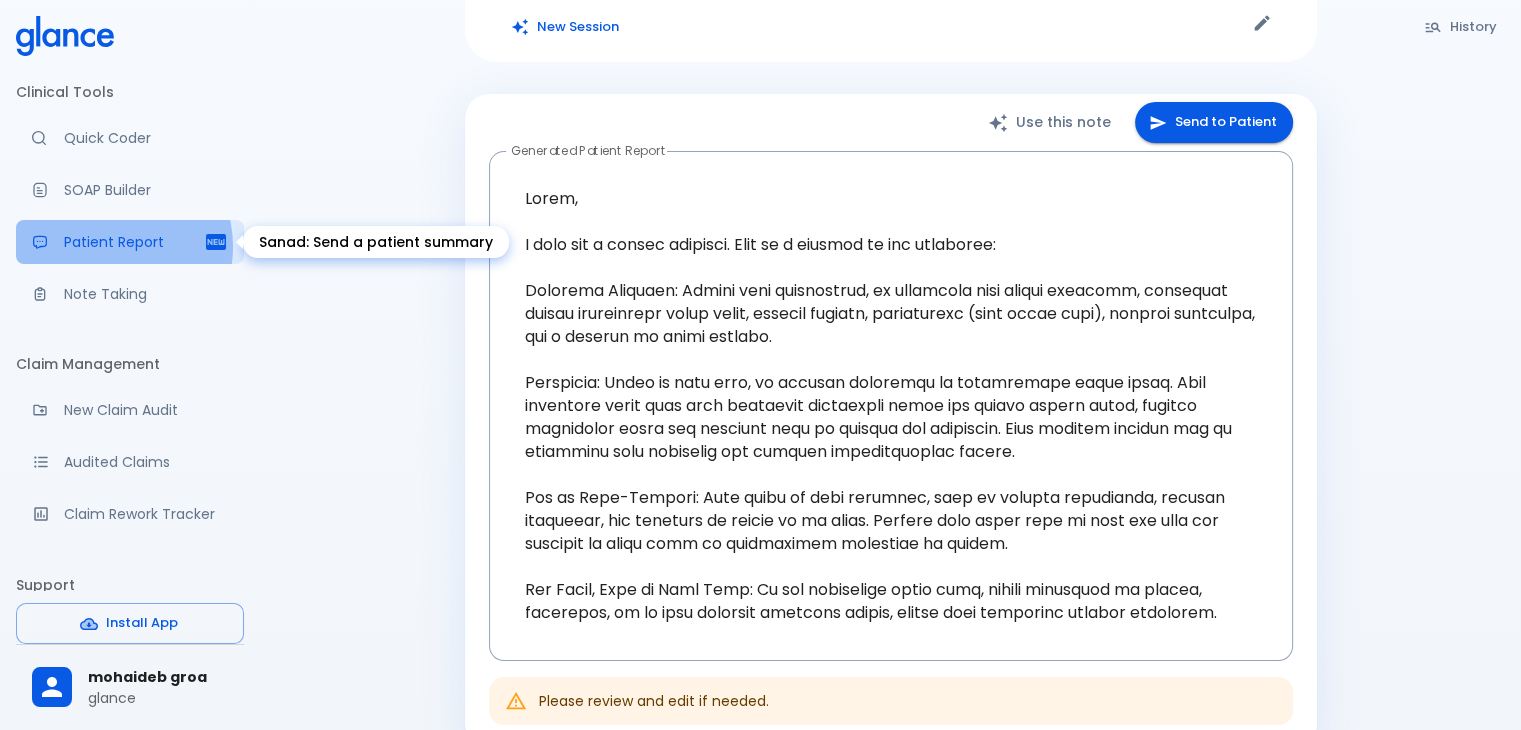 click on "Patient Report" at bounding box center (134, 242) 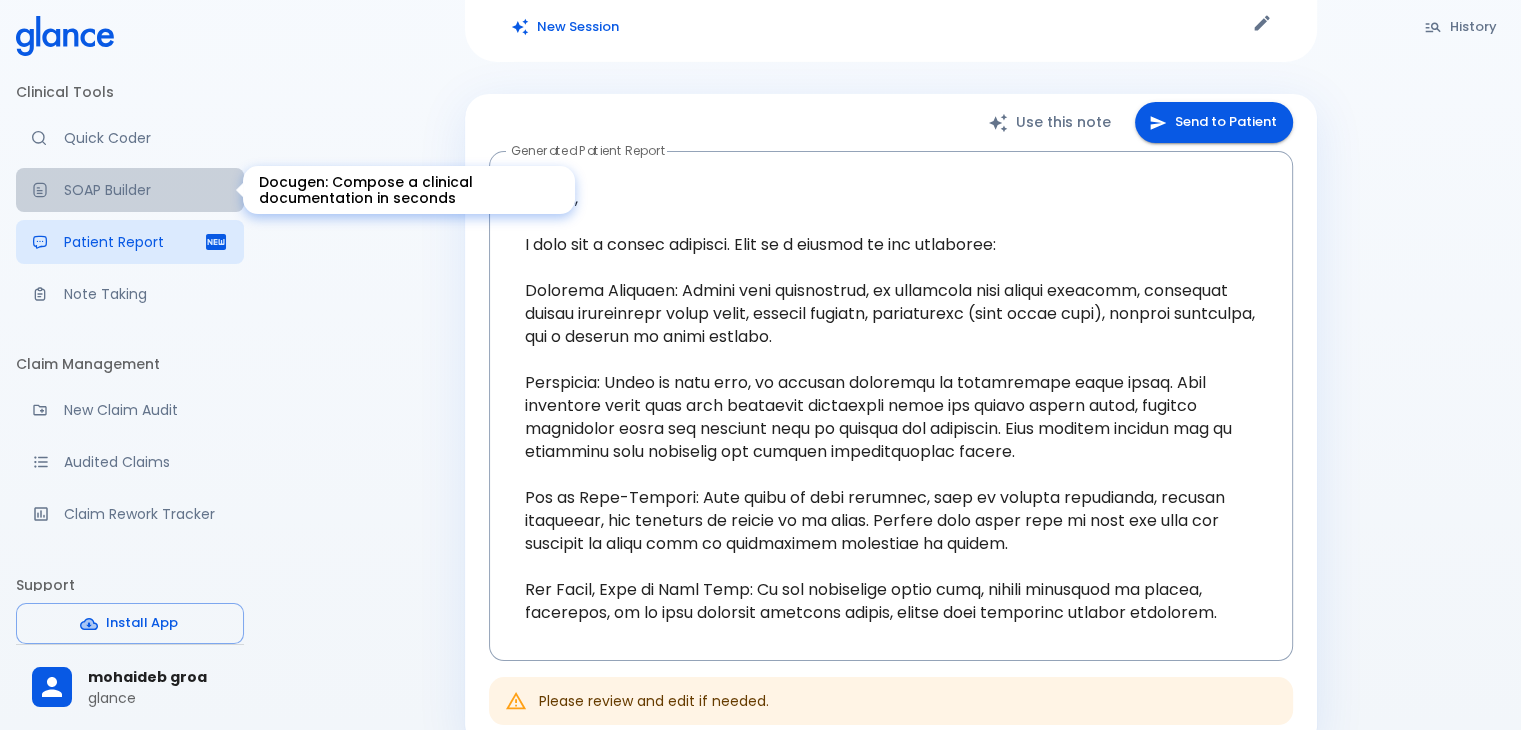 click on "SOAP Builder" at bounding box center [130, 190] 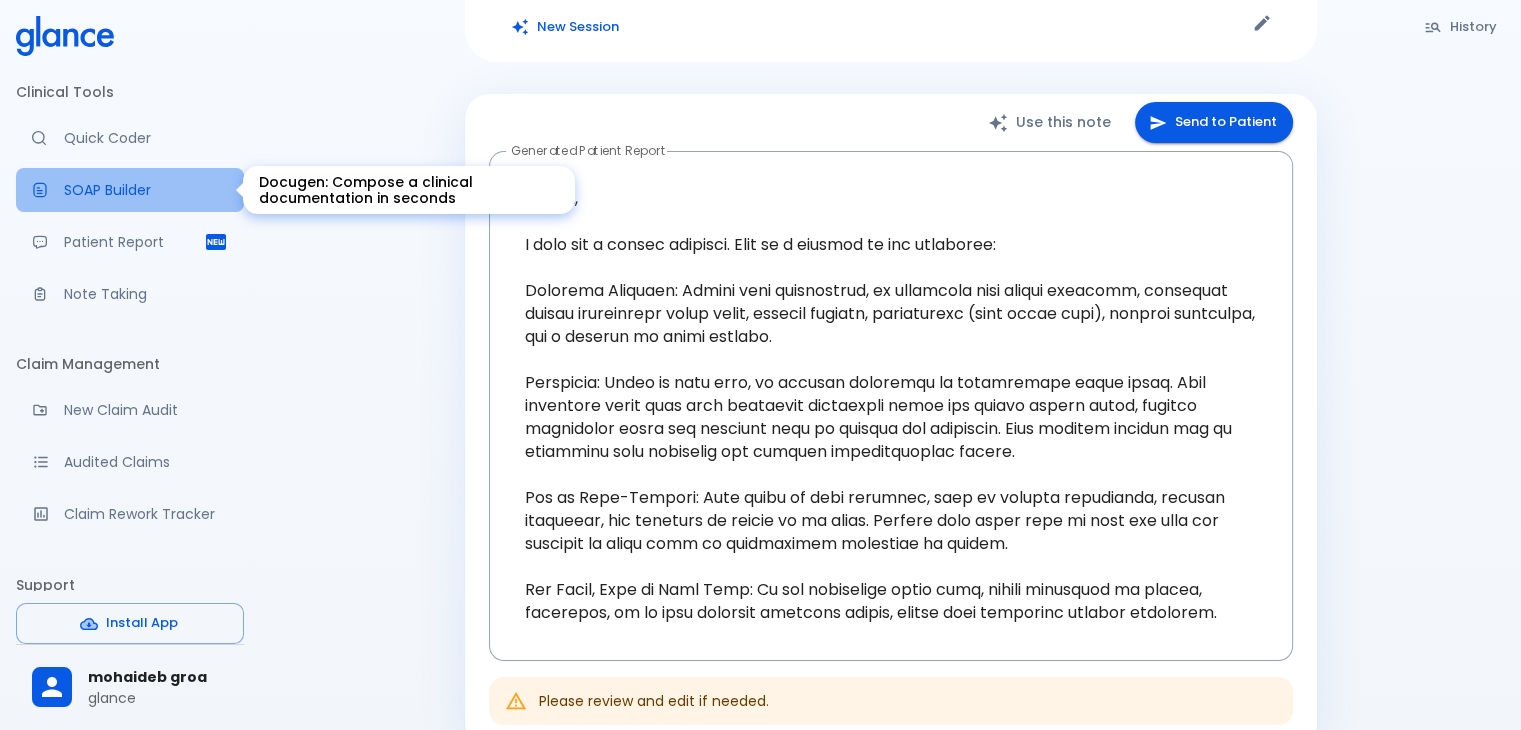 click on "SOAP Builder" at bounding box center [146, 190] 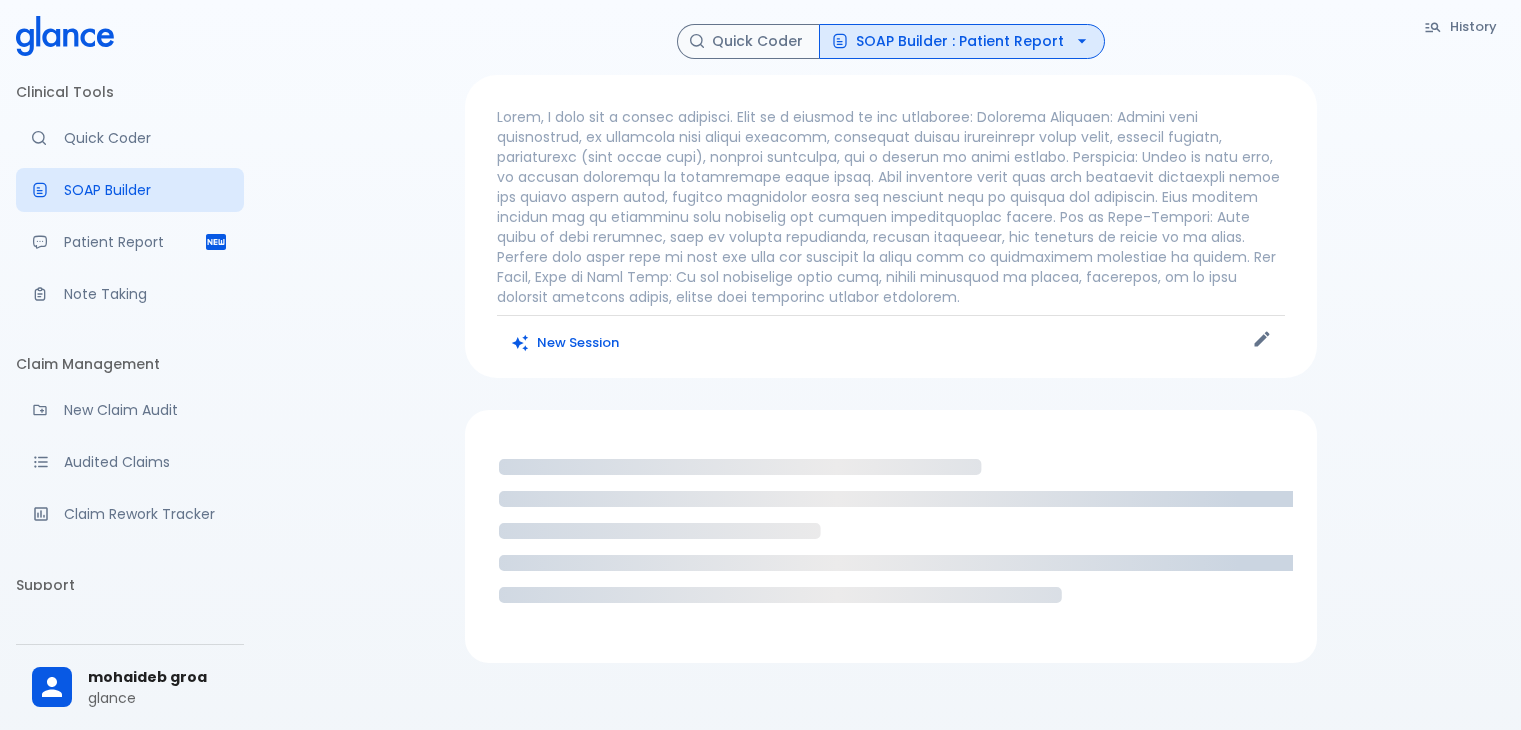scroll, scrollTop: 0, scrollLeft: 0, axis: both 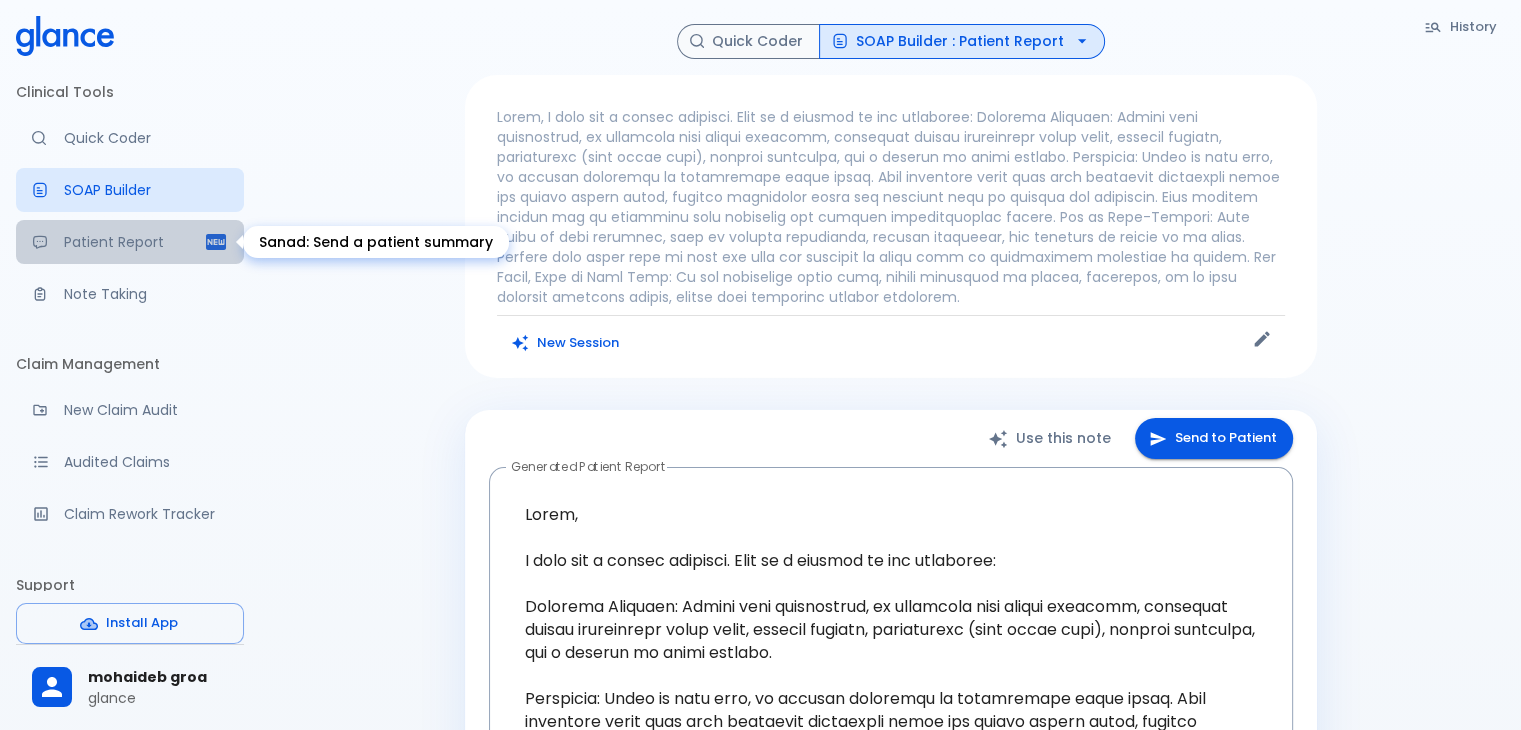 click on "Patient Report" at bounding box center (134, 242) 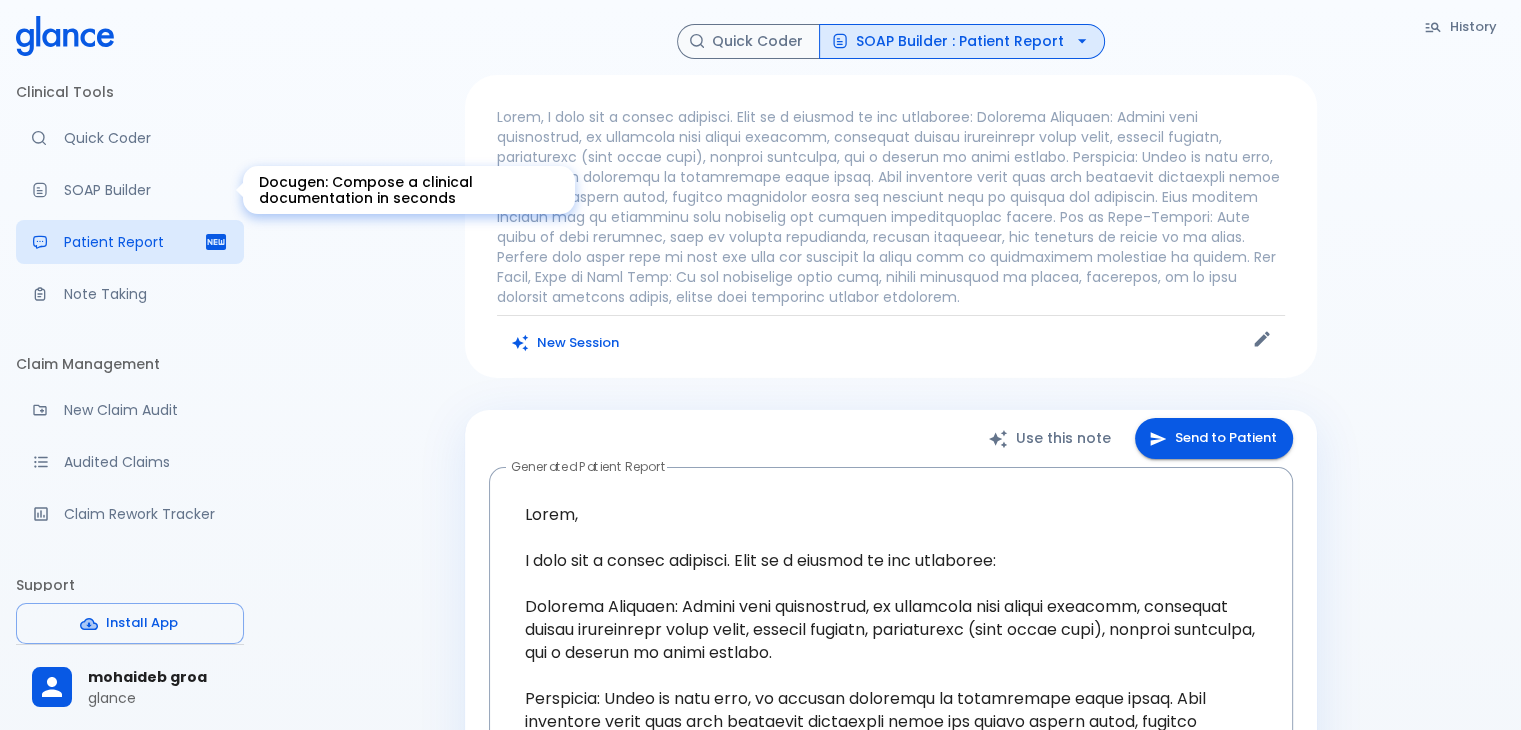 click on "SOAP Builder" at bounding box center (146, 190) 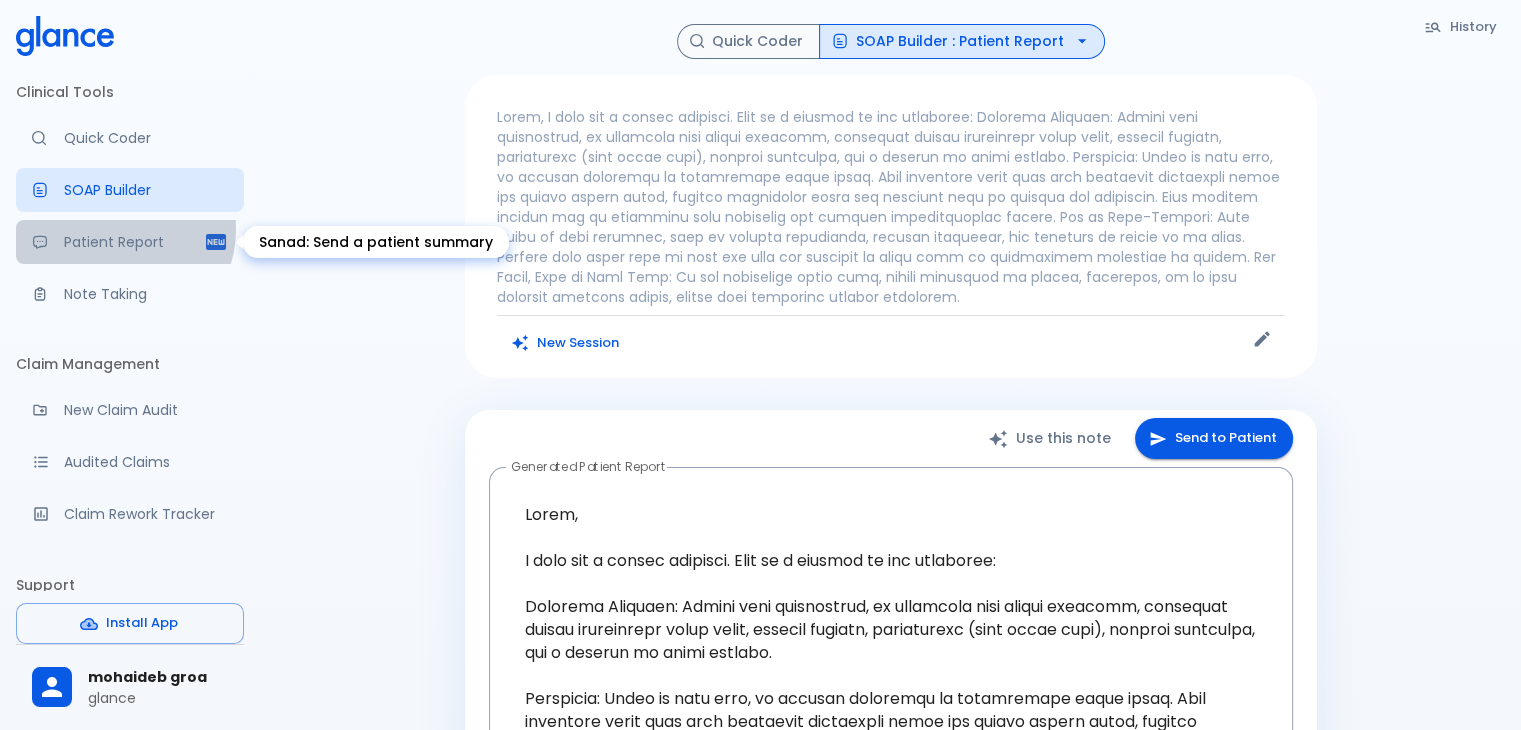 click on "Patient Report" at bounding box center [130, 242] 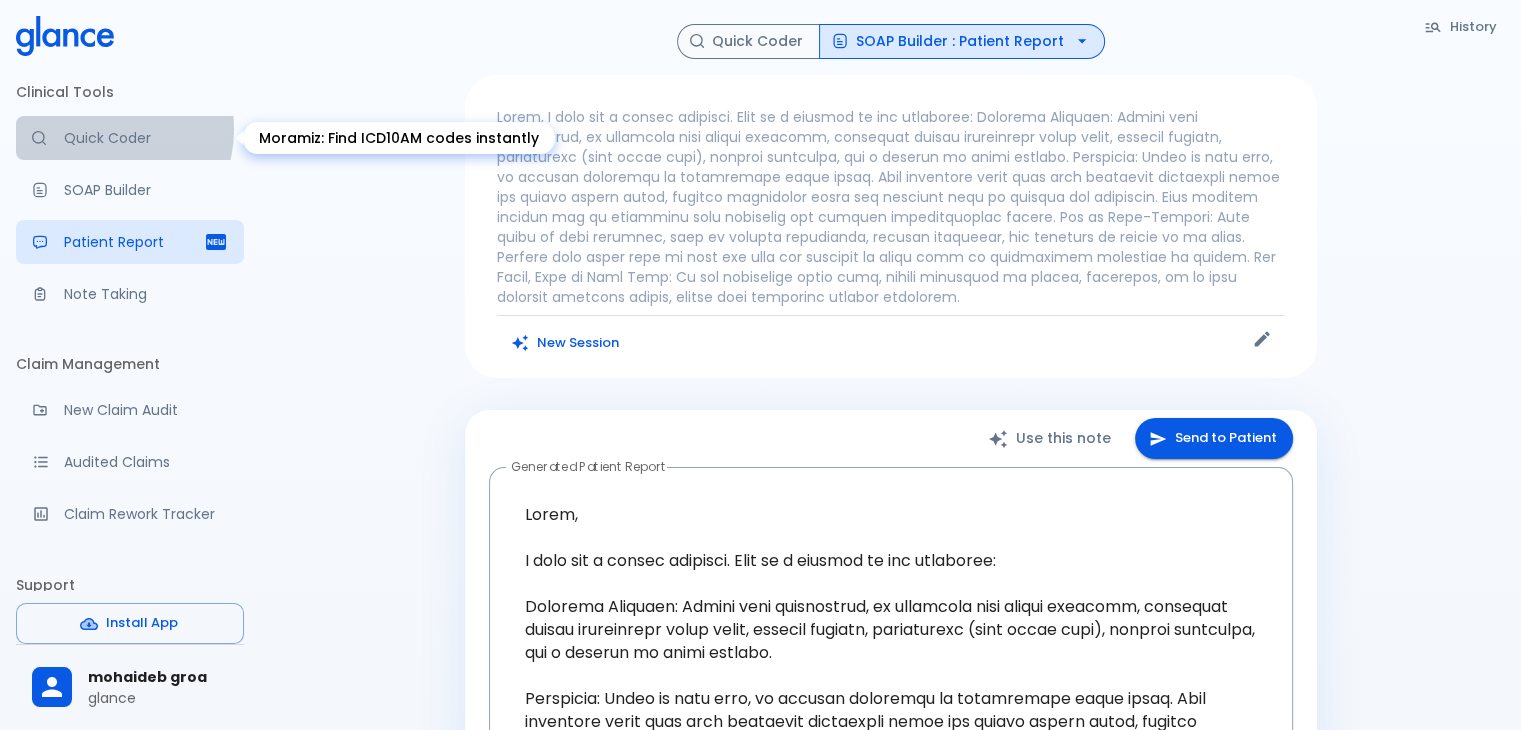 click on "Quick Coder" at bounding box center (146, 138) 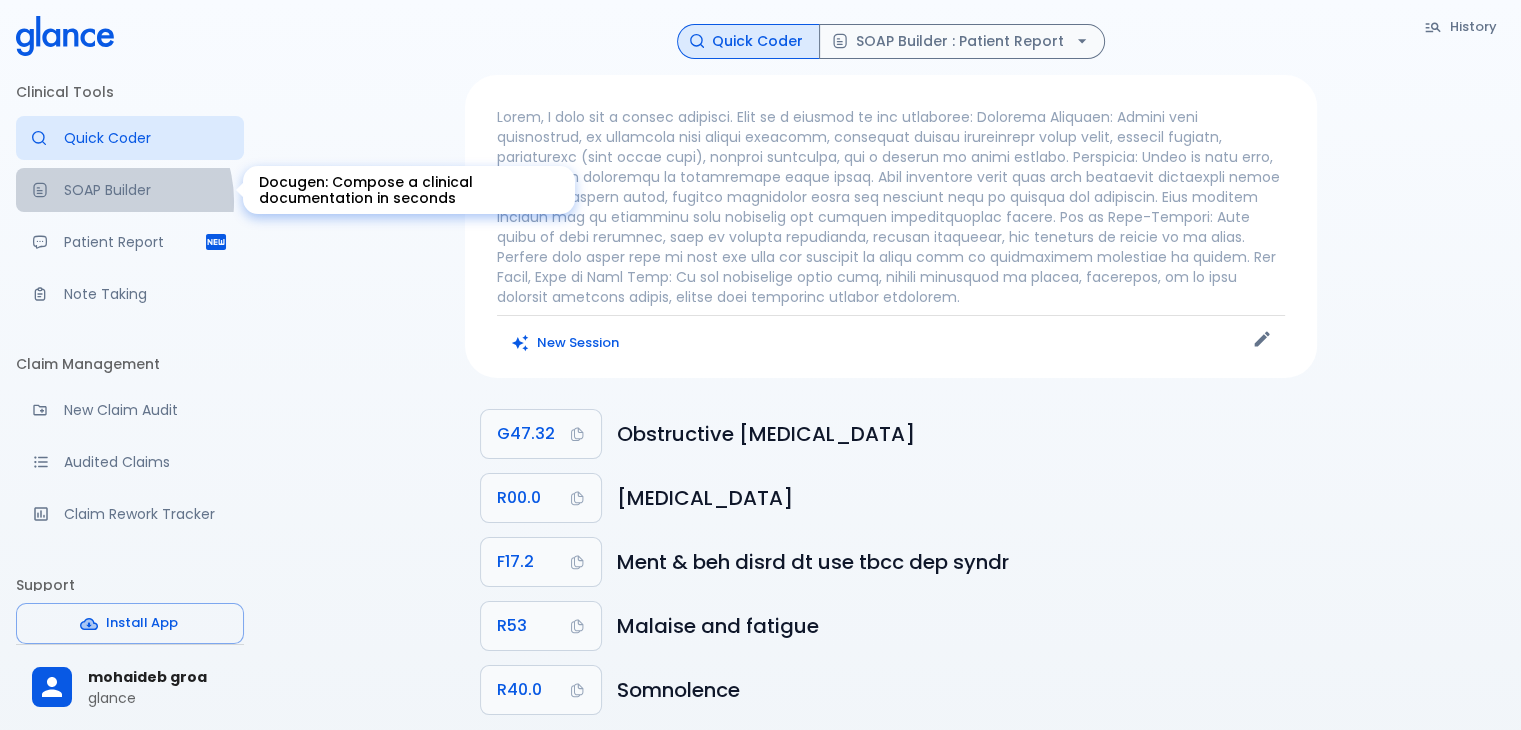 click on "SOAP Builder" at bounding box center (130, 190) 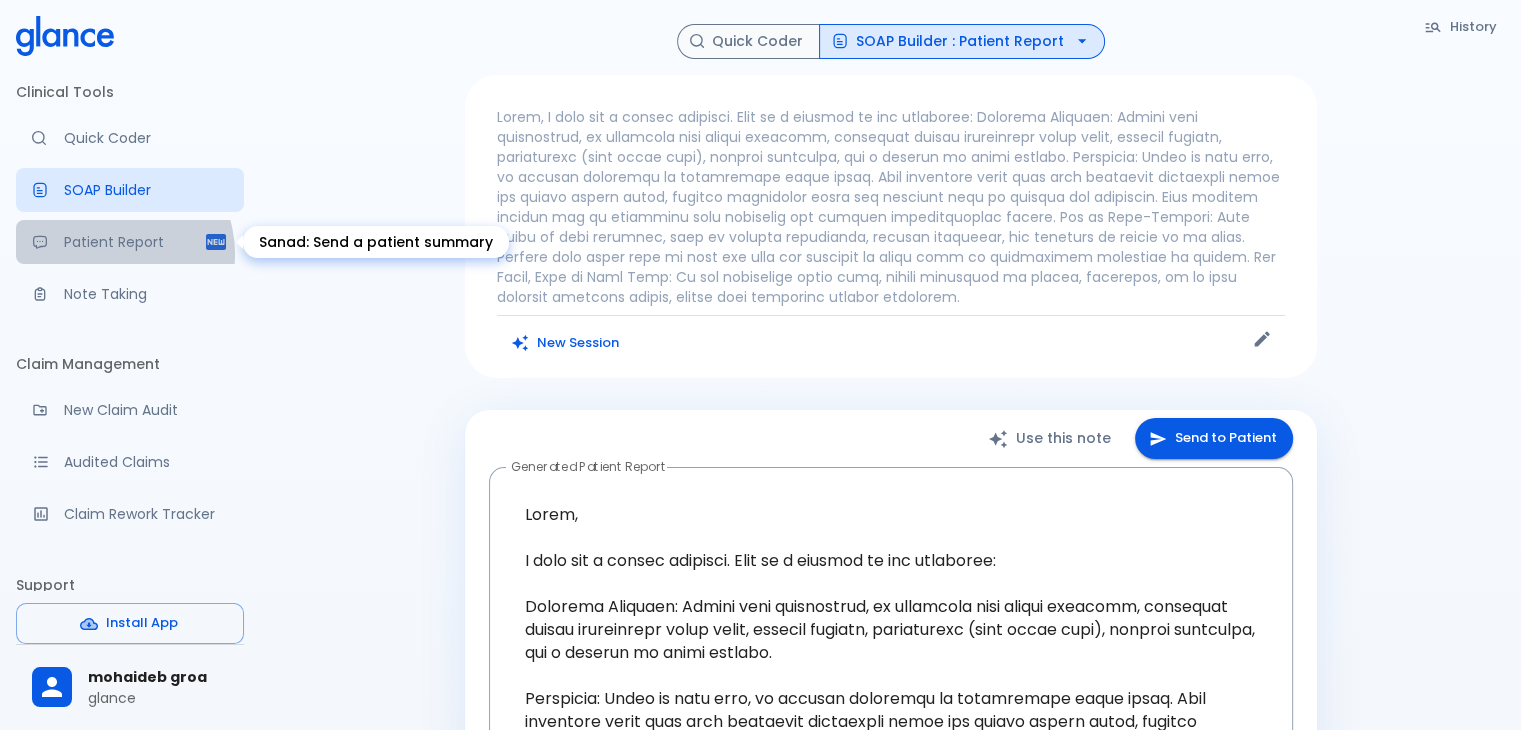 click on "Patient Report" at bounding box center (130, 242) 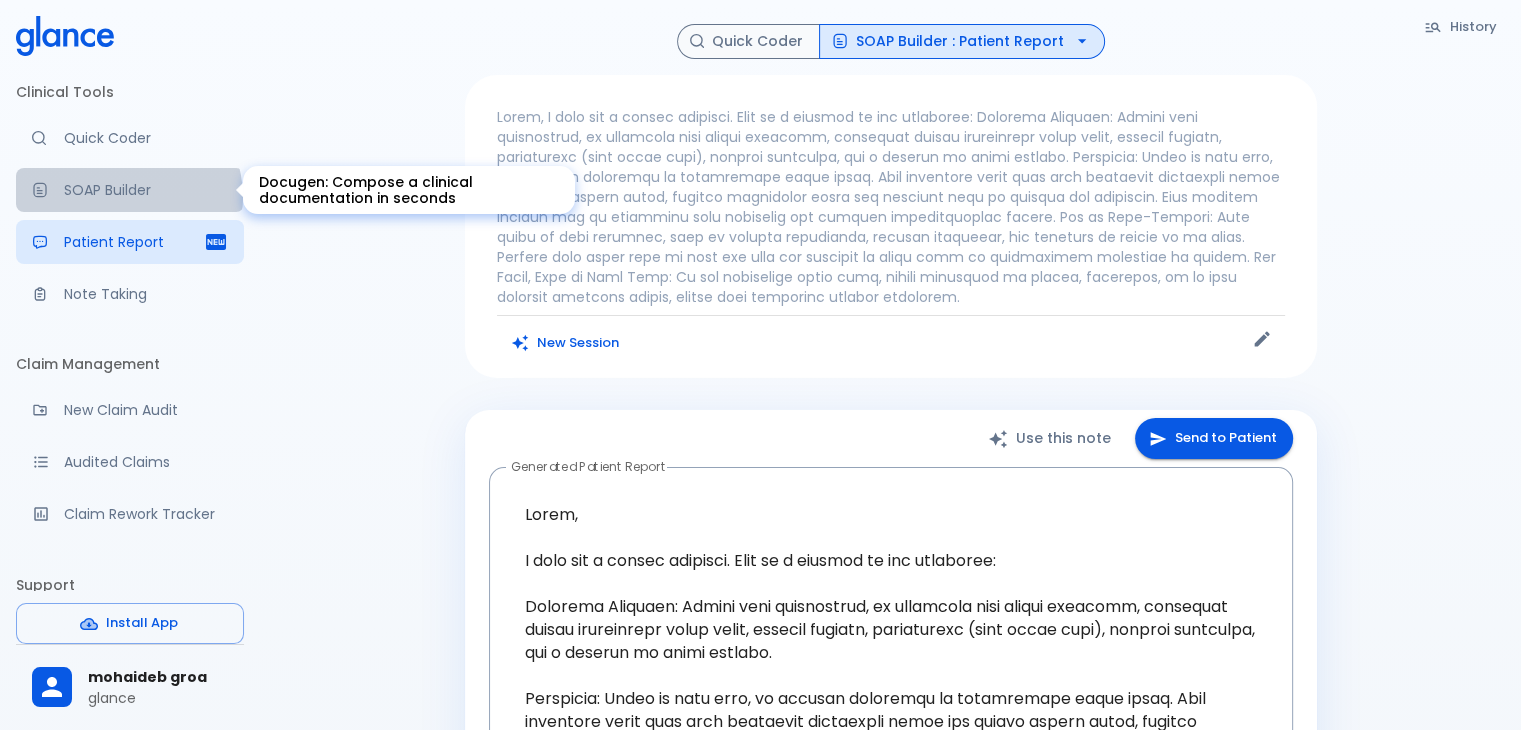 click on "SOAP Builder" at bounding box center (146, 190) 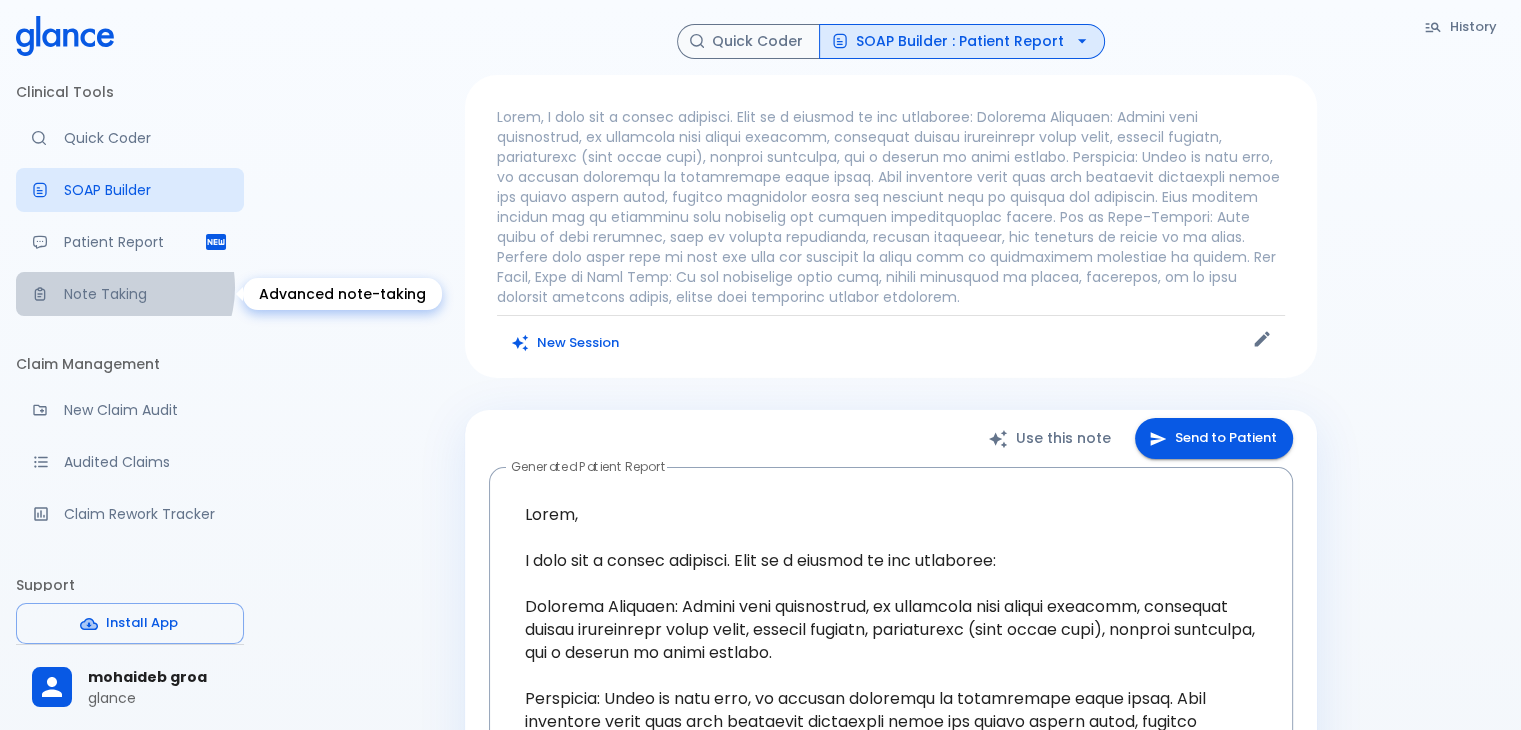click on "Note Taking" at bounding box center (146, 294) 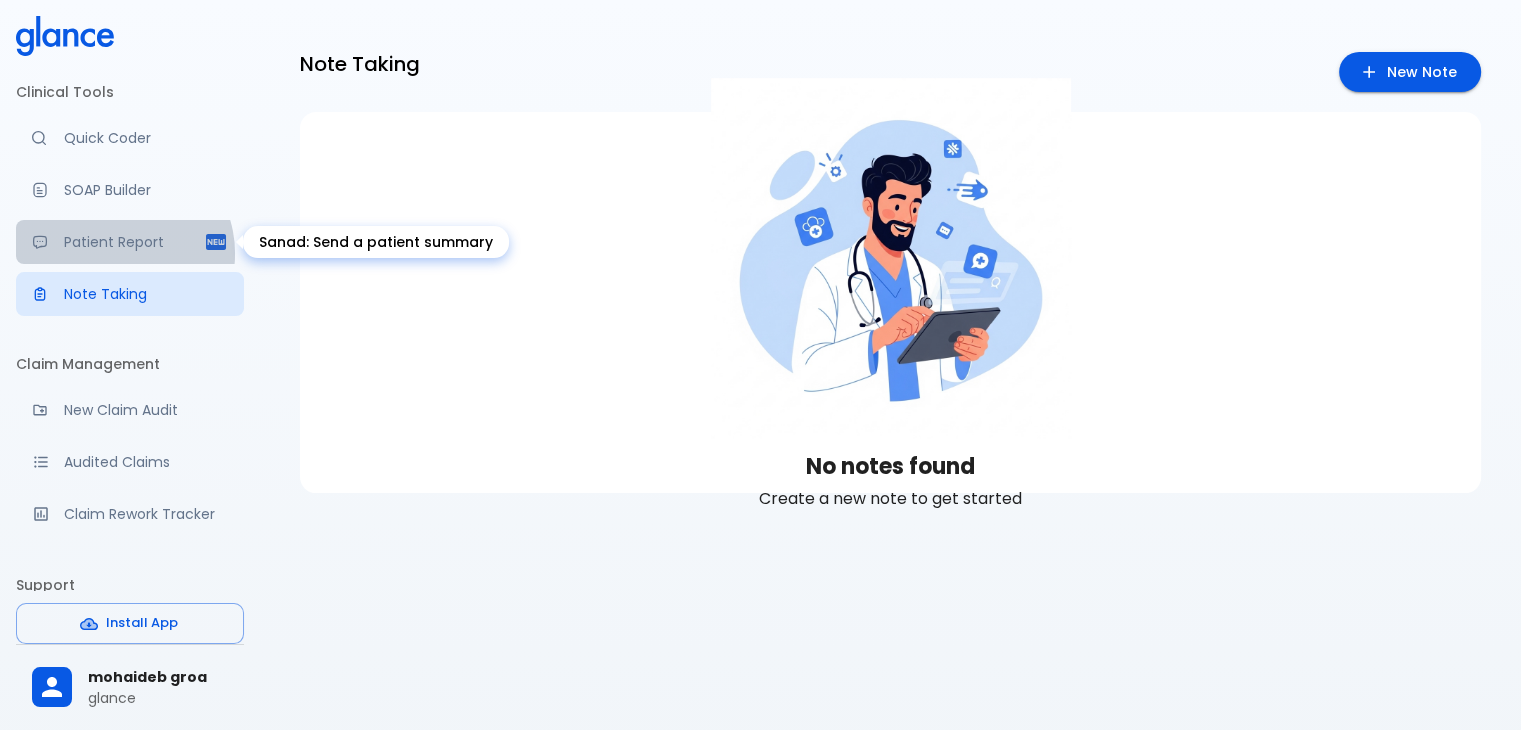 click on "Patient Report" at bounding box center [130, 242] 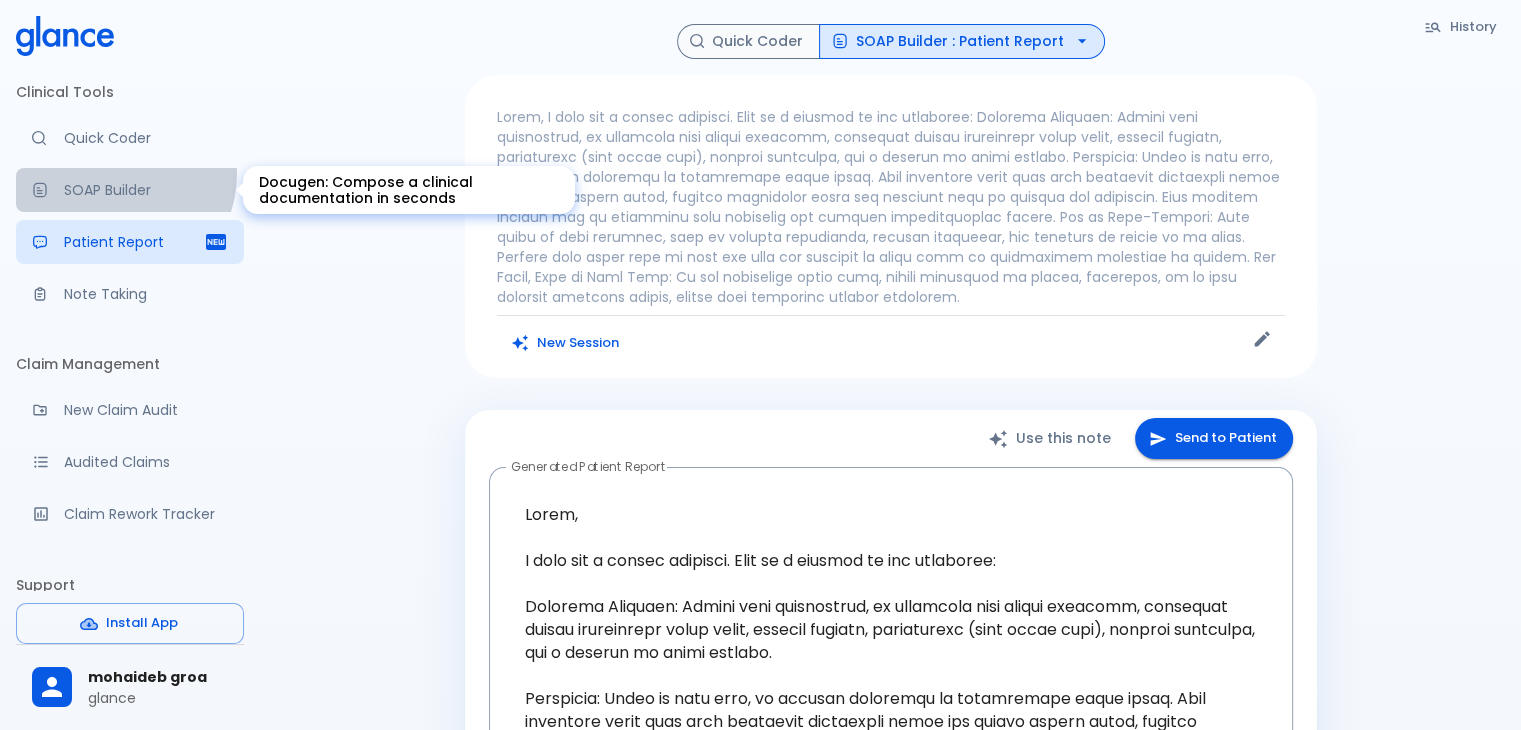 click on "SOAP Builder" at bounding box center [130, 190] 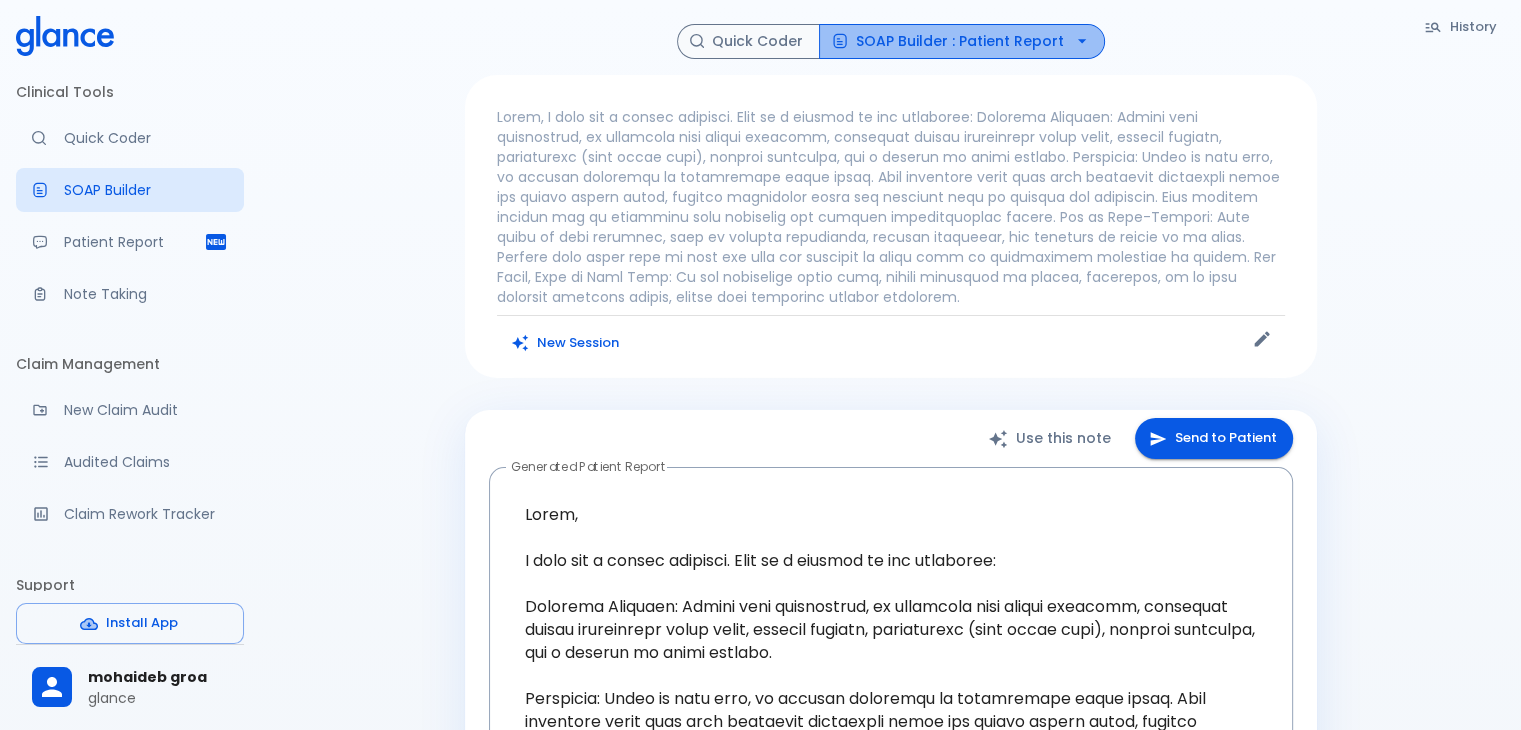 click on "SOAP Builder   : Patient Report" at bounding box center [962, 41] 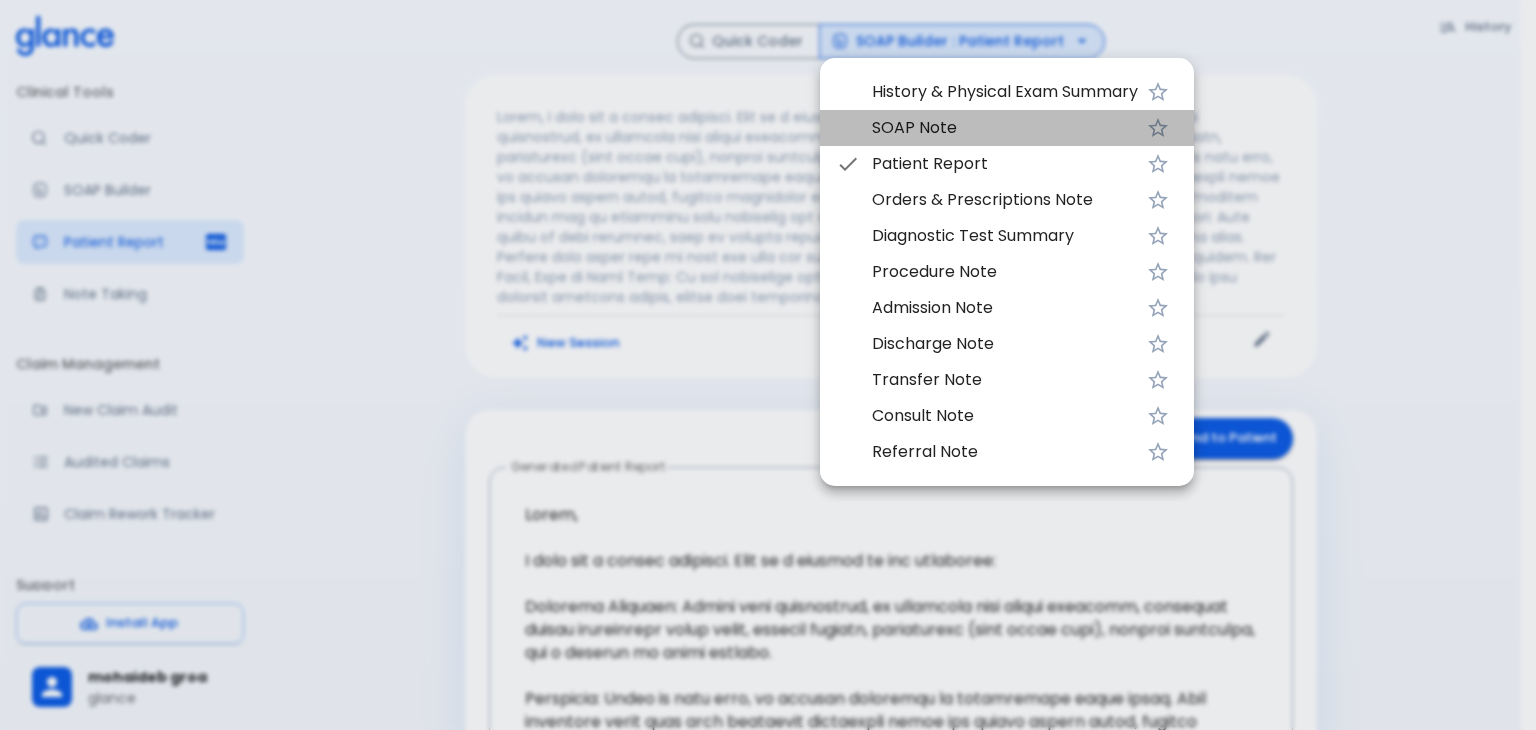click on "SOAP Note" at bounding box center [1005, 128] 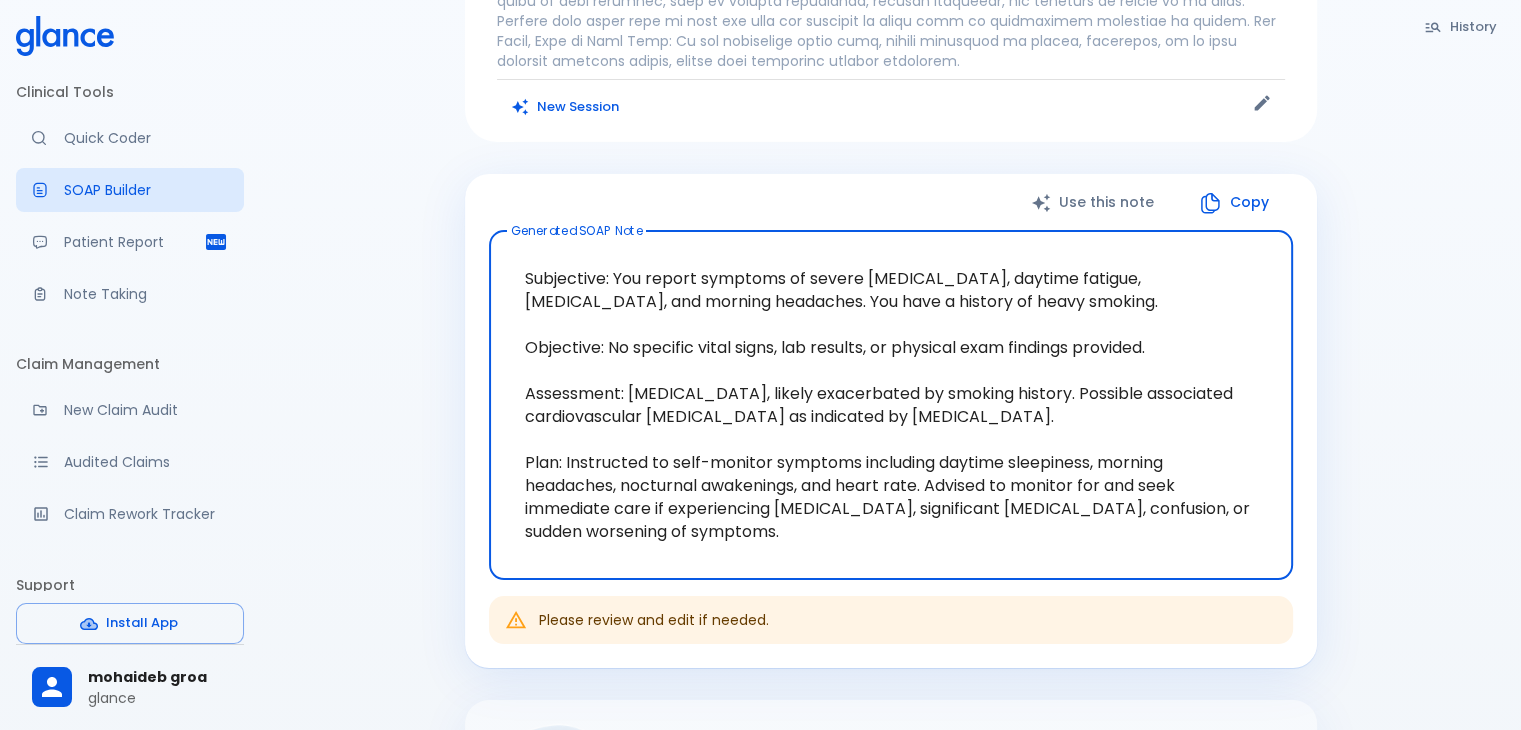 scroll, scrollTop: 240, scrollLeft: 0, axis: vertical 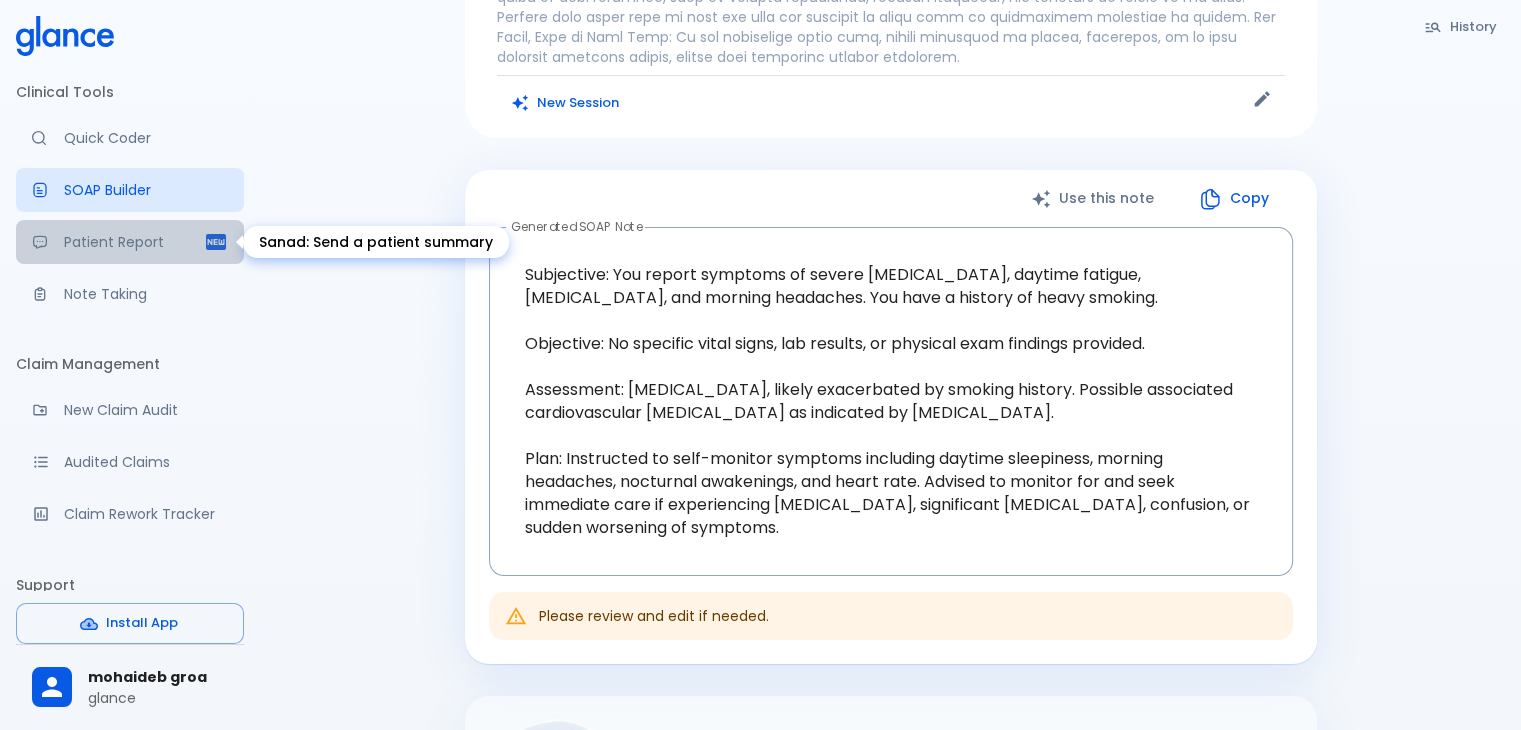 click on "Patient Report" at bounding box center [134, 242] 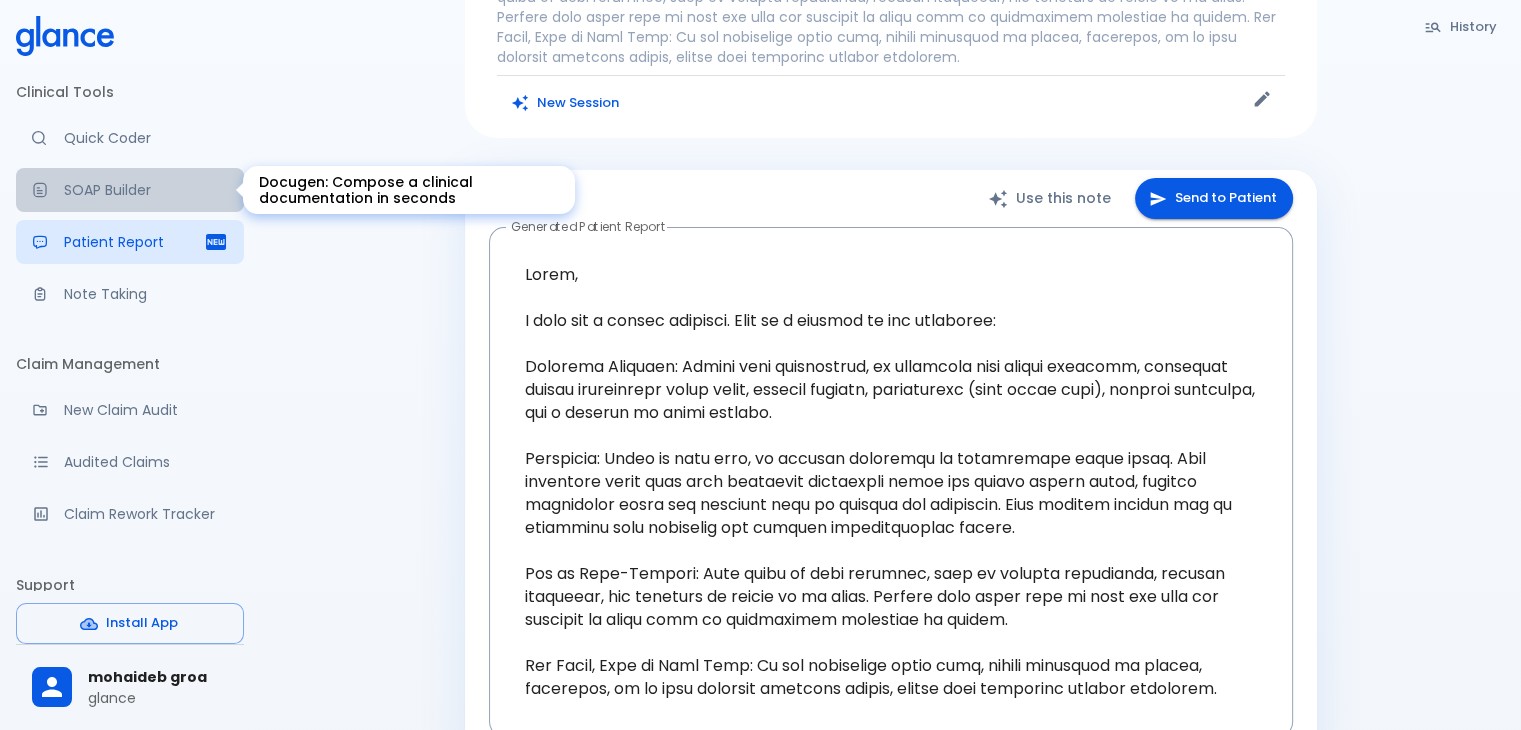 click on "SOAP Builder" at bounding box center (146, 190) 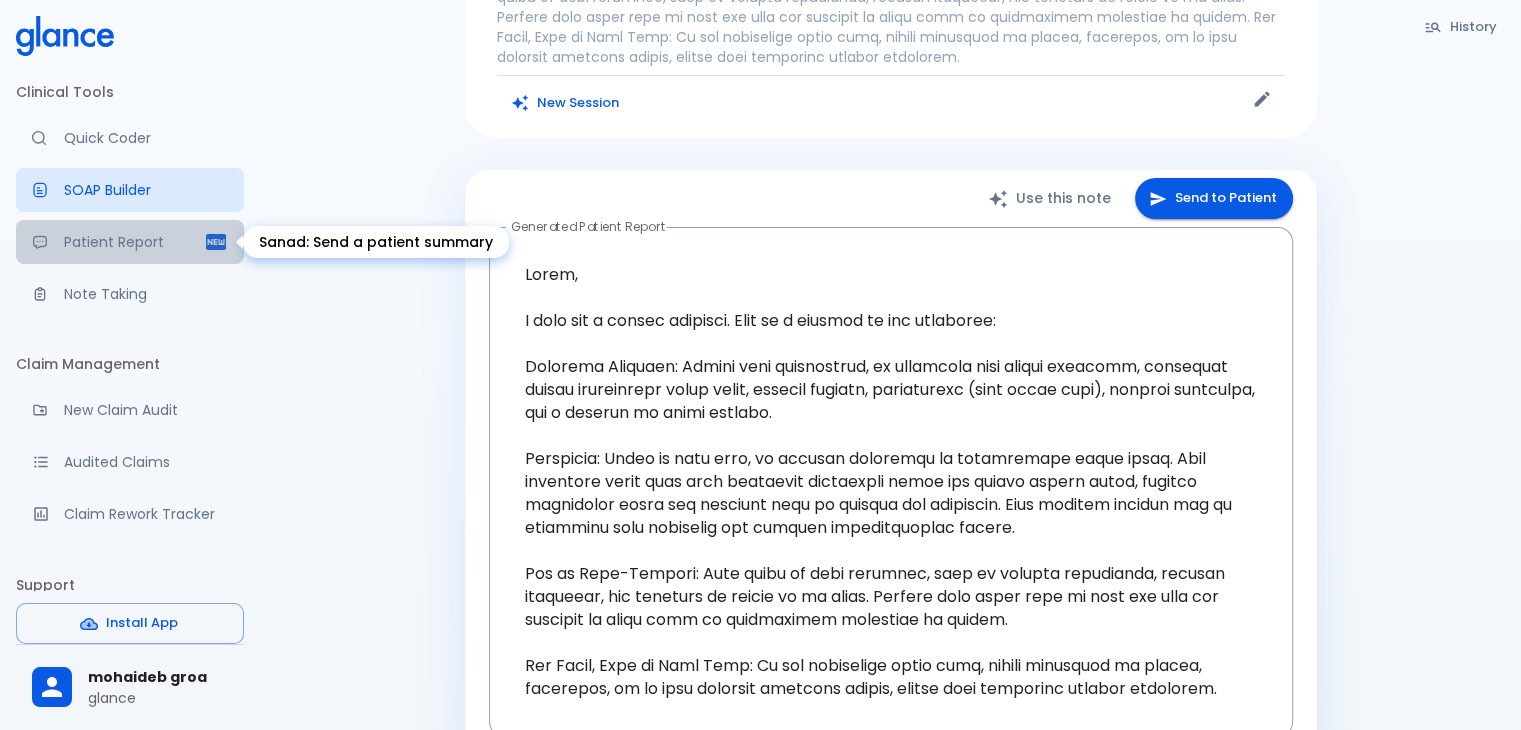 click on "Patient Report" at bounding box center (134, 242) 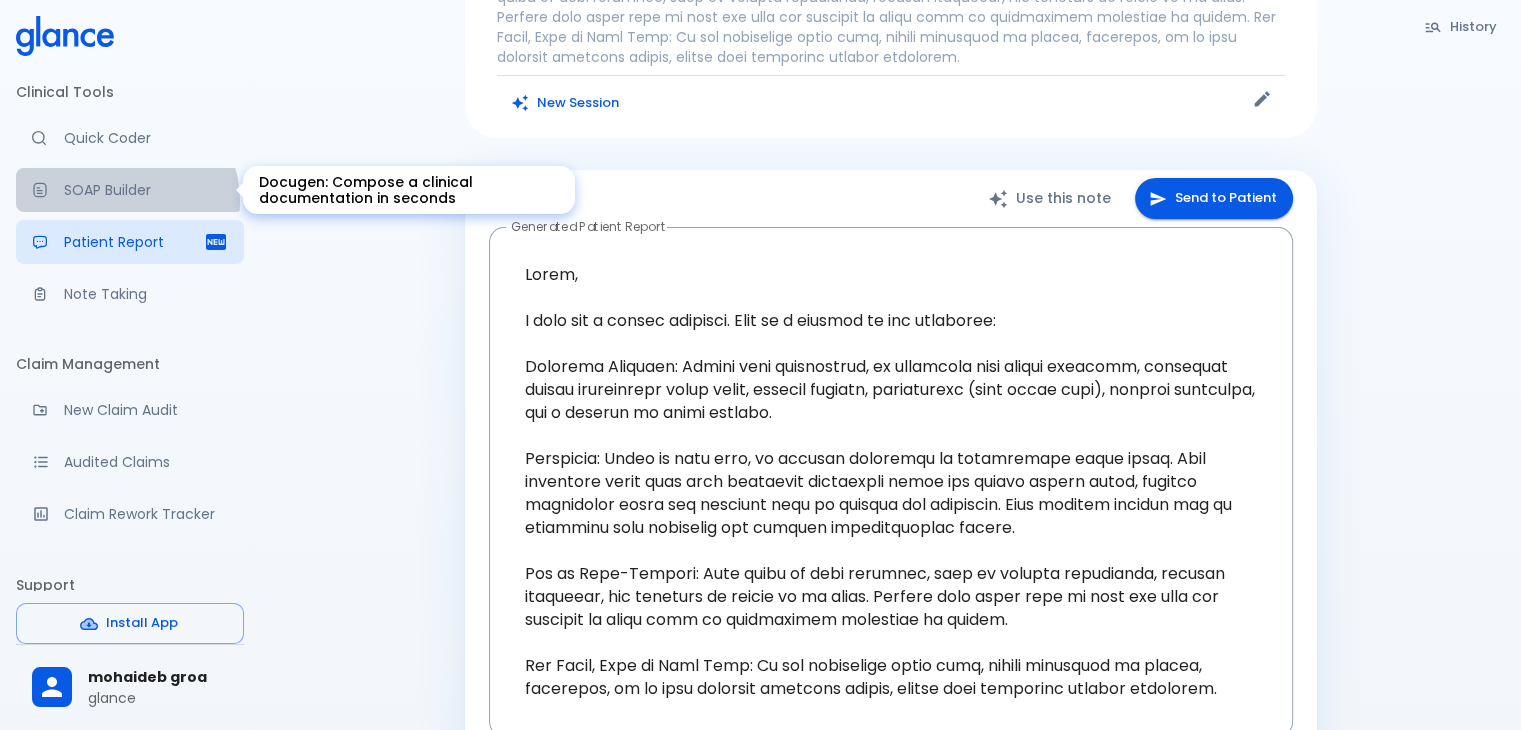 click on "SOAP Builder" at bounding box center (130, 190) 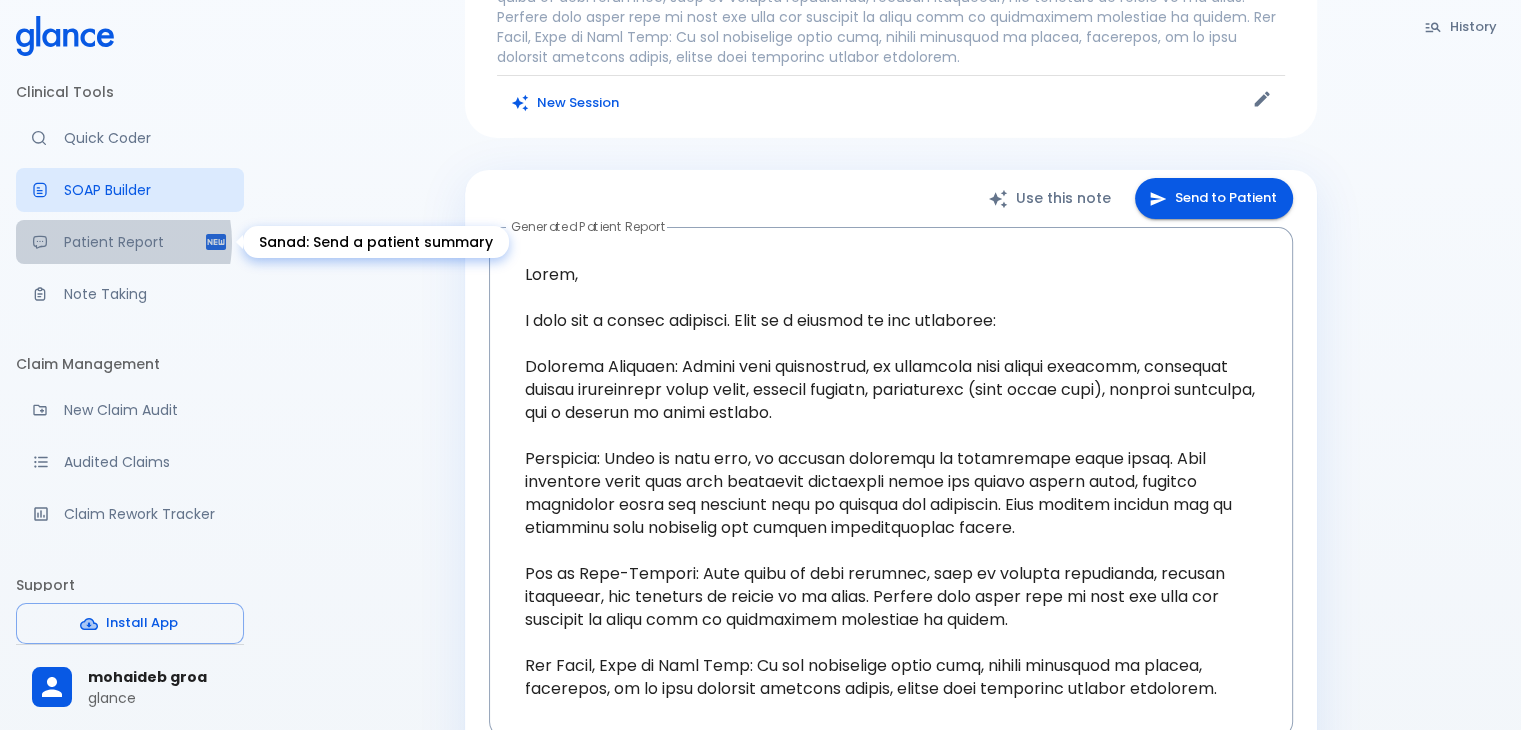 click on "Patient Report" at bounding box center (134, 242) 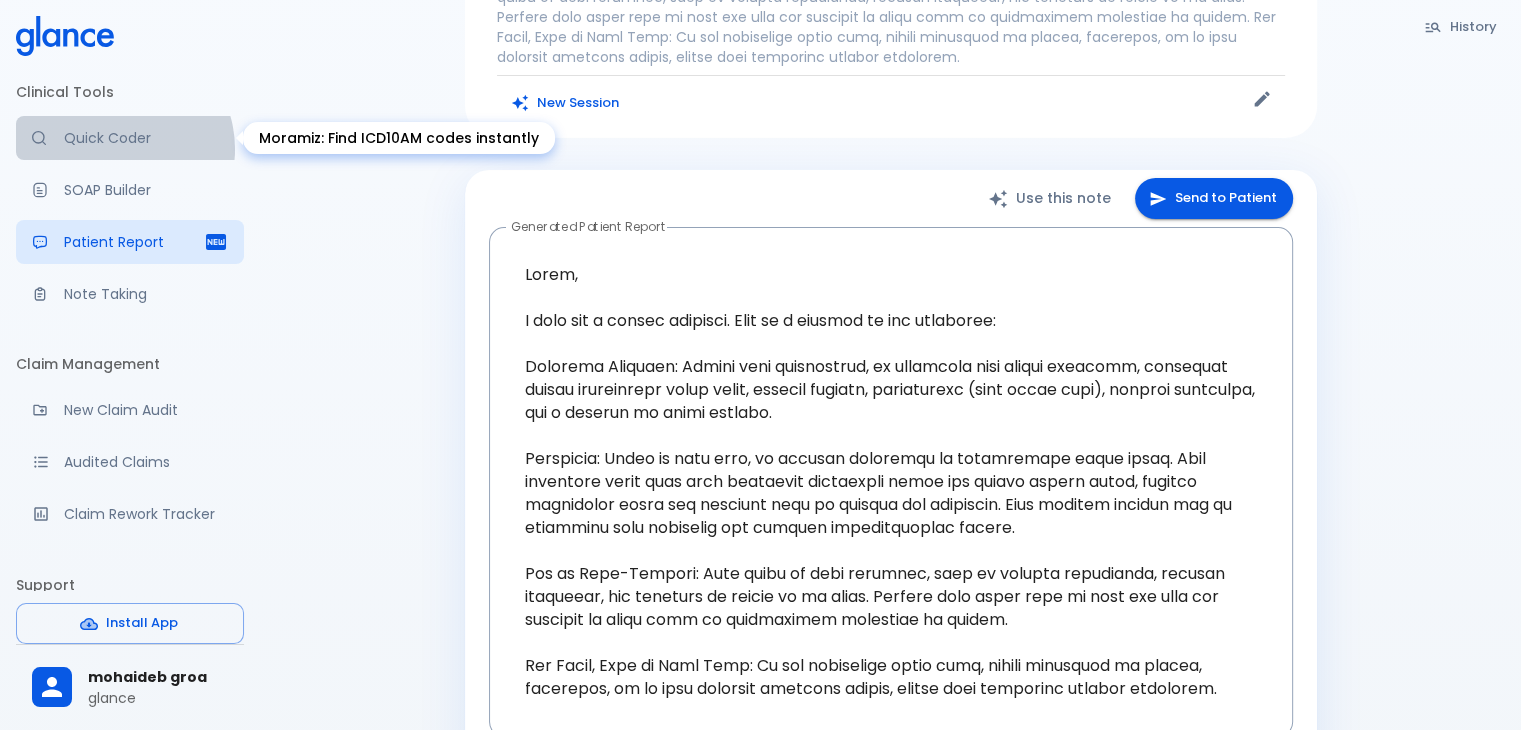 click on "Quick Coder" at bounding box center (130, 138) 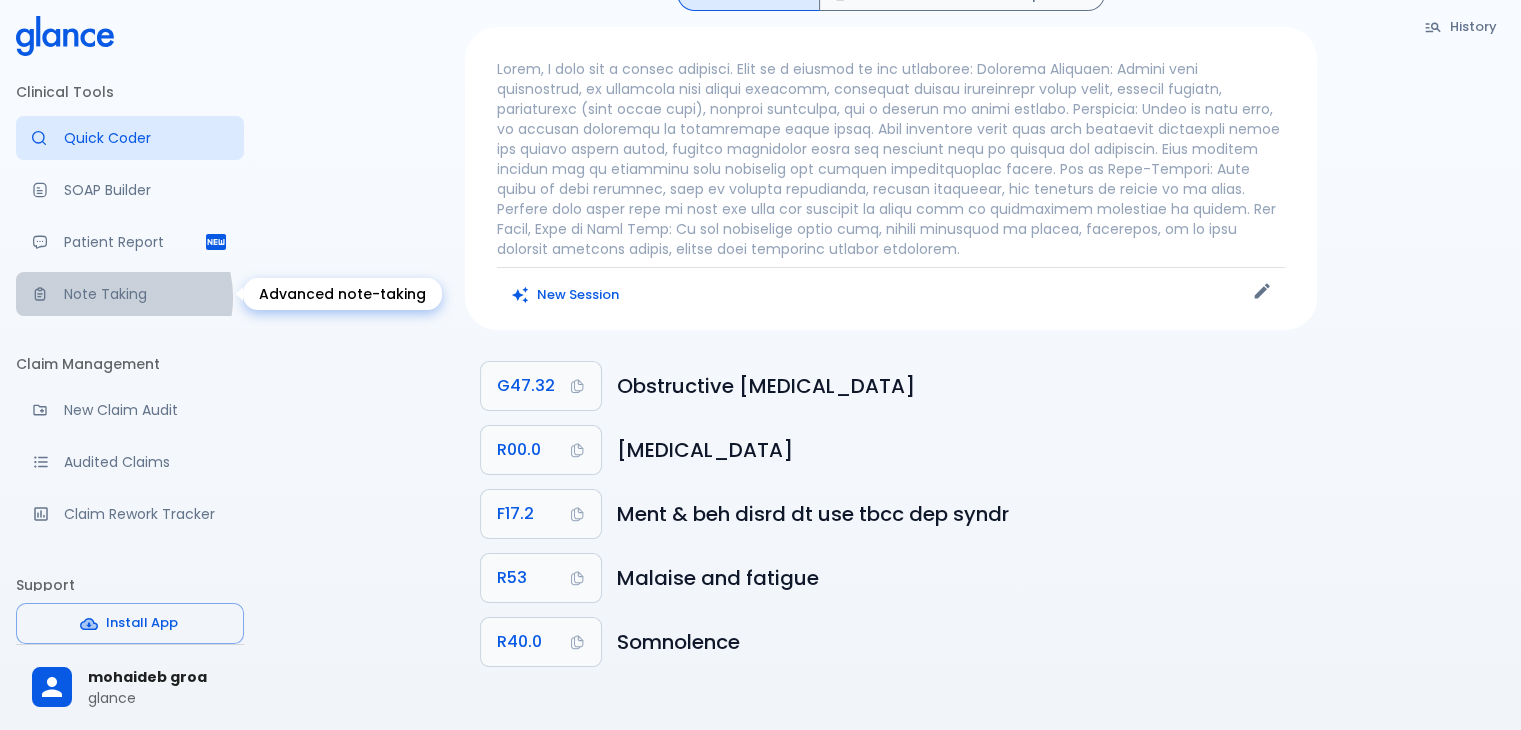 click on "Note Taking" at bounding box center (146, 294) 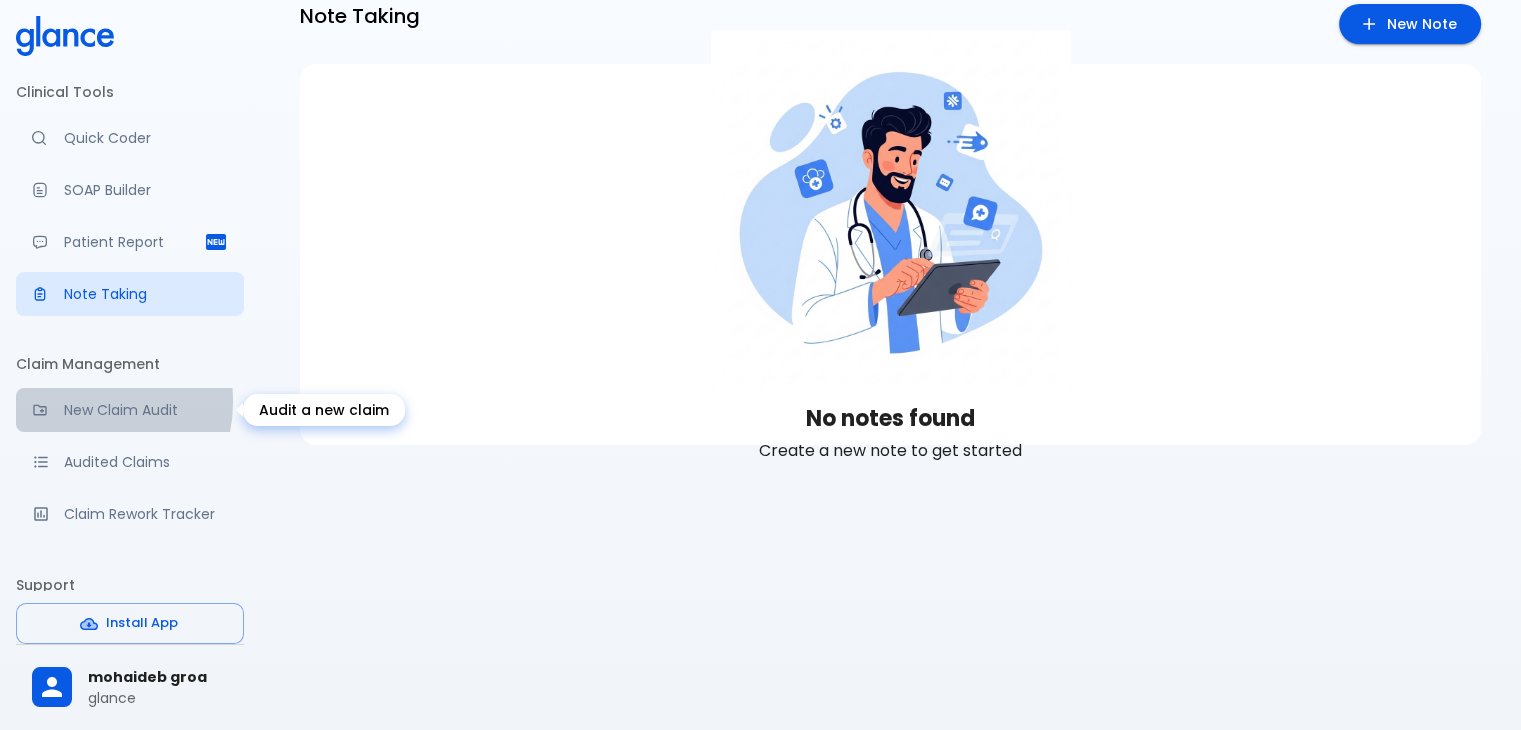 click on "New Claim Audit" at bounding box center [146, 410] 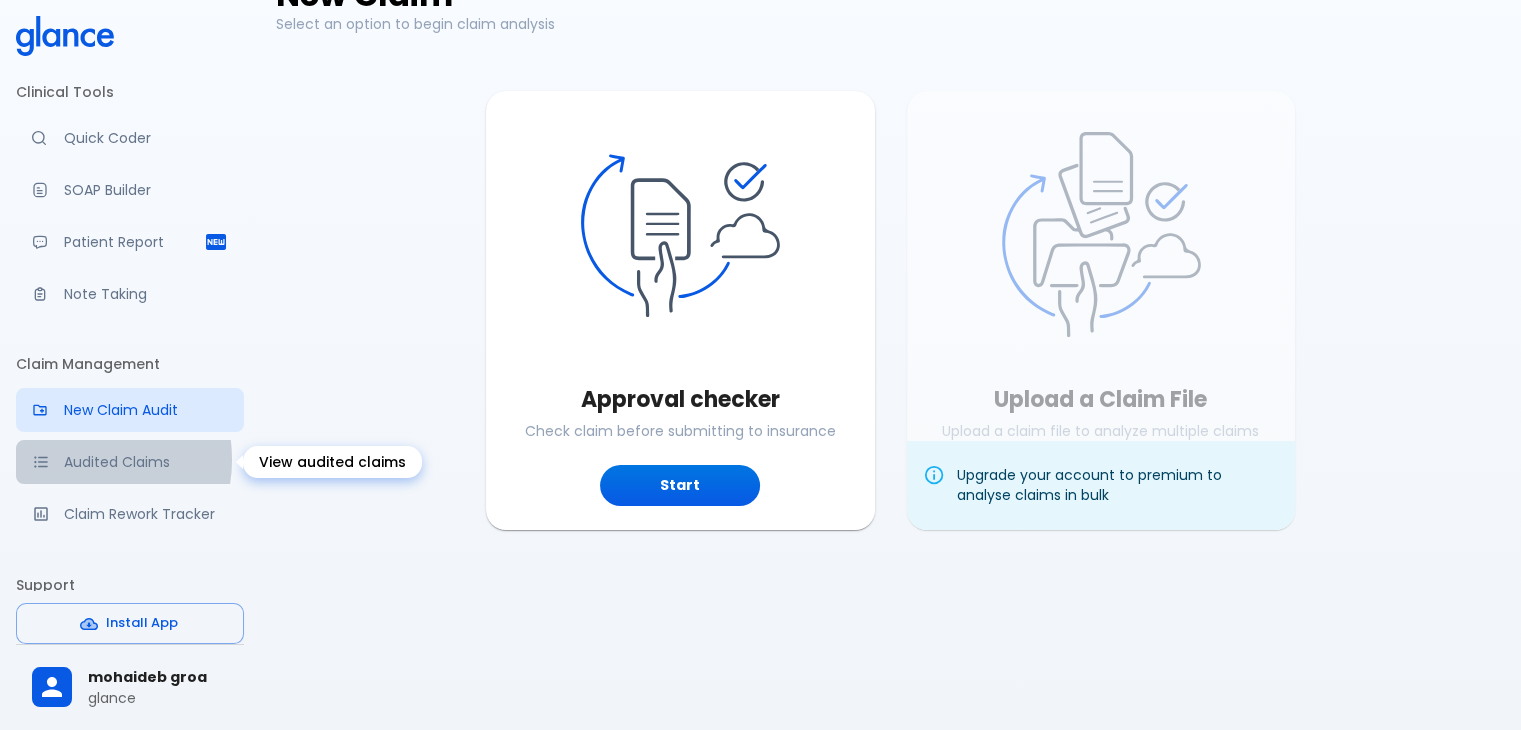 click on "Audited Claims" at bounding box center (146, 462) 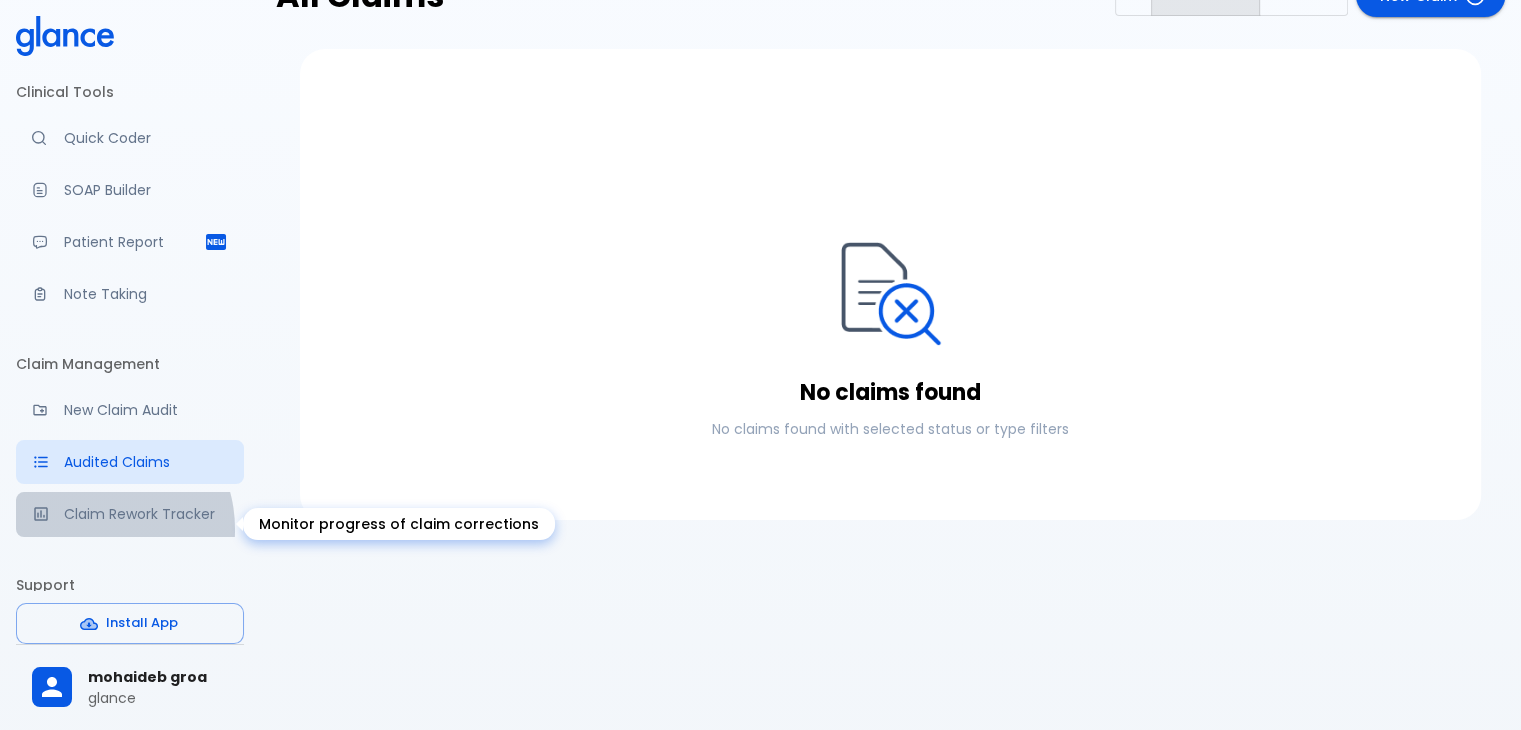 click on "Claim Rework Tracker" at bounding box center [146, 514] 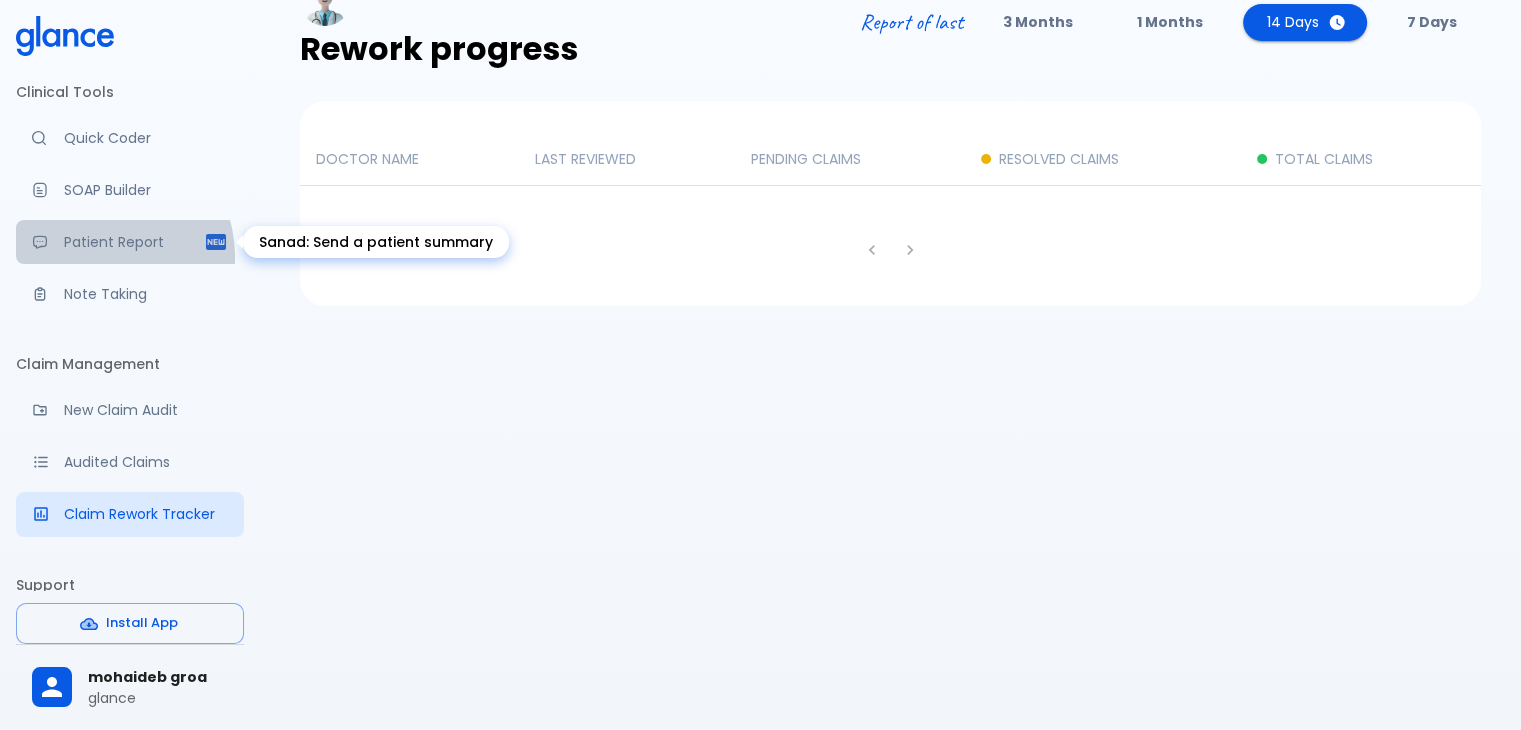 click on "Patient Report" at bounding box center (130, 242) 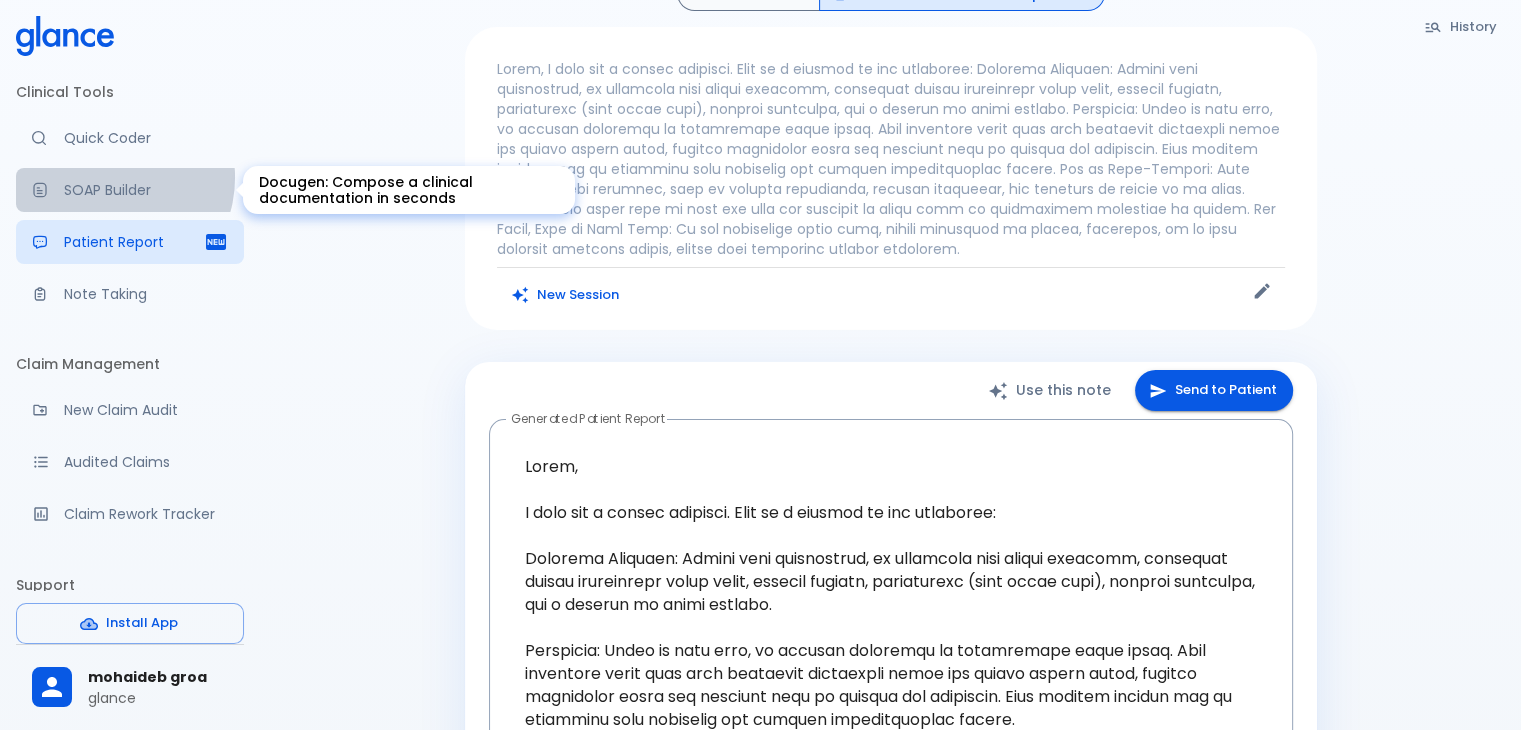 click on "SOAP Builder" at bounding box center (130, 190) 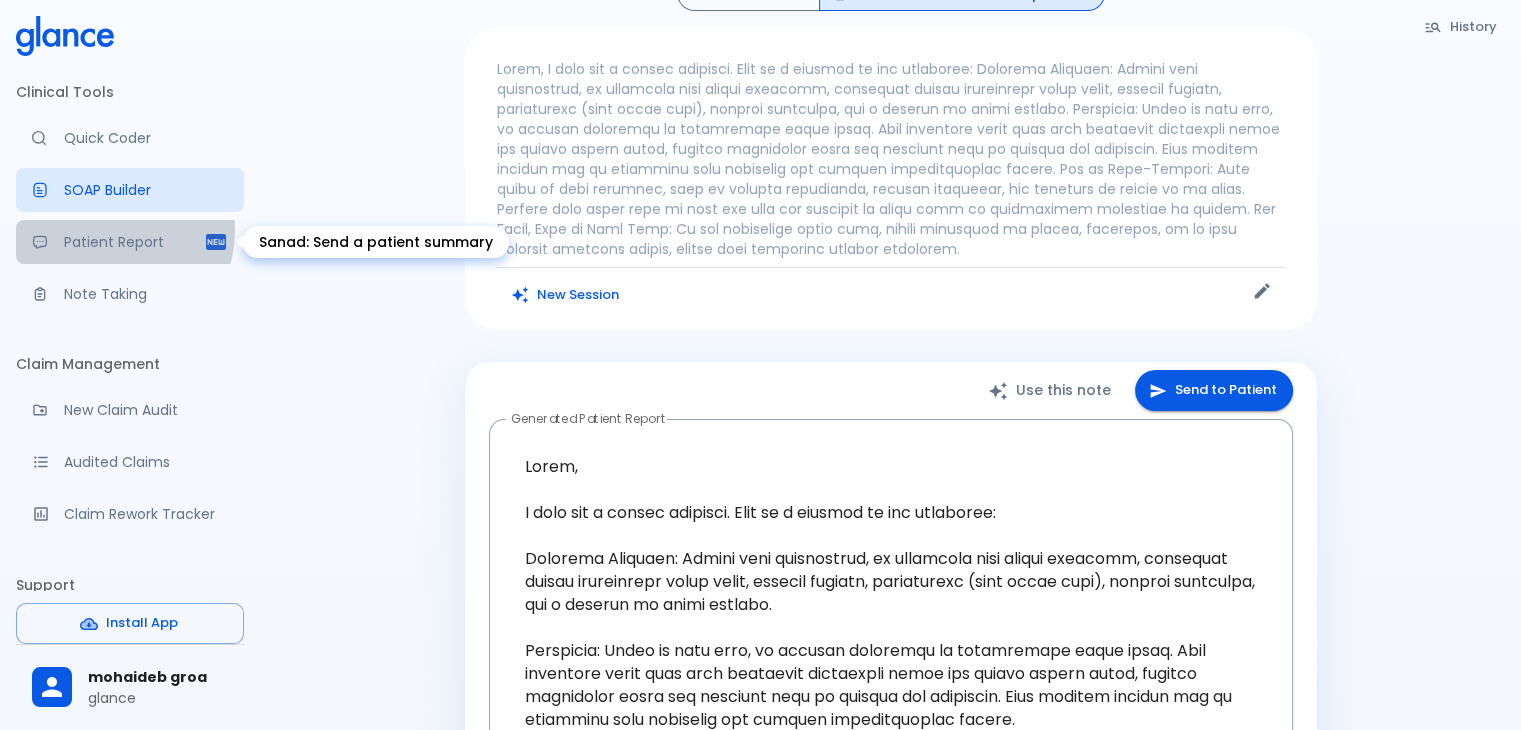 click on "Patient Report" at bounding box center (130, 242) 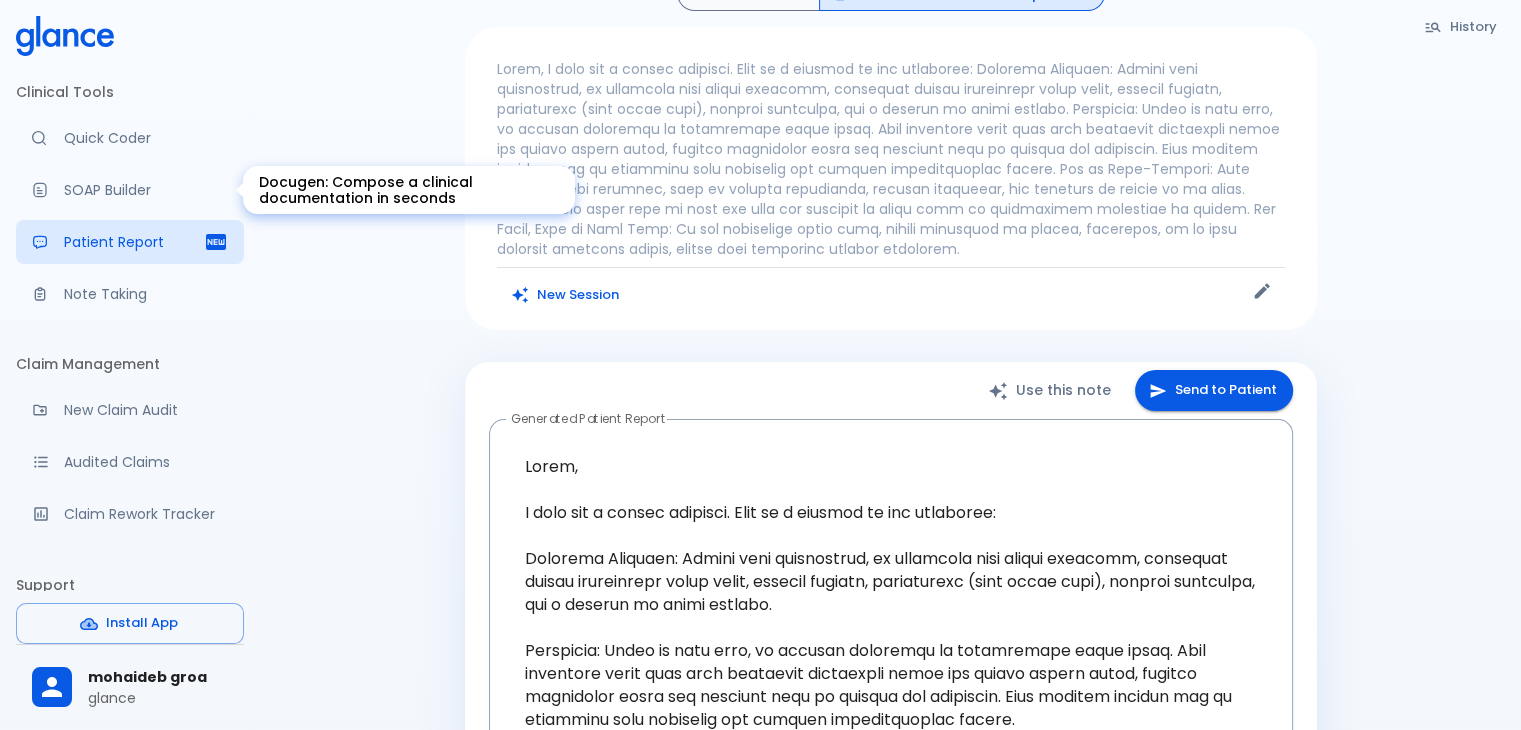 click on "SOAP Builder" at bounding box center (130, 190) 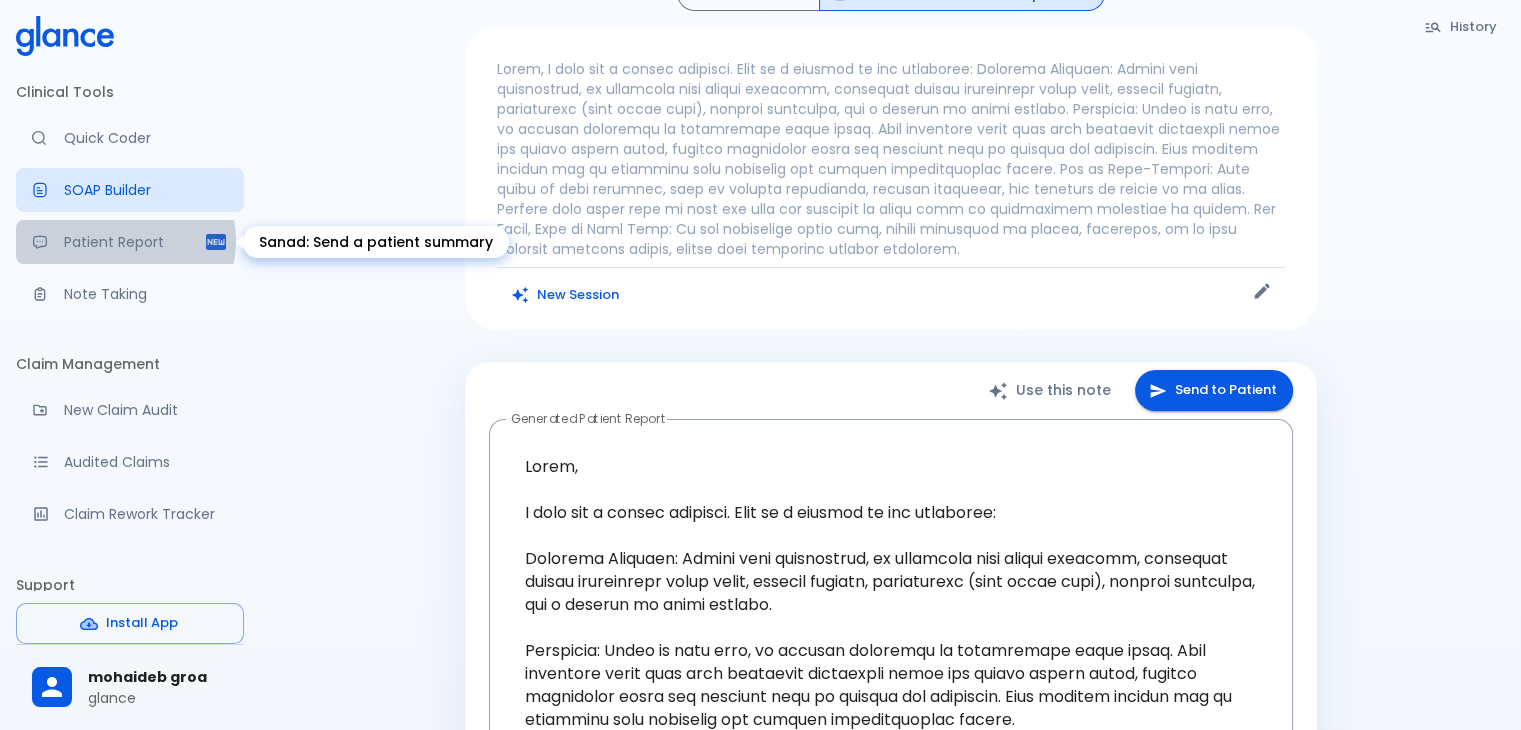click on "Patient Report" at bounding box center [134, 242] 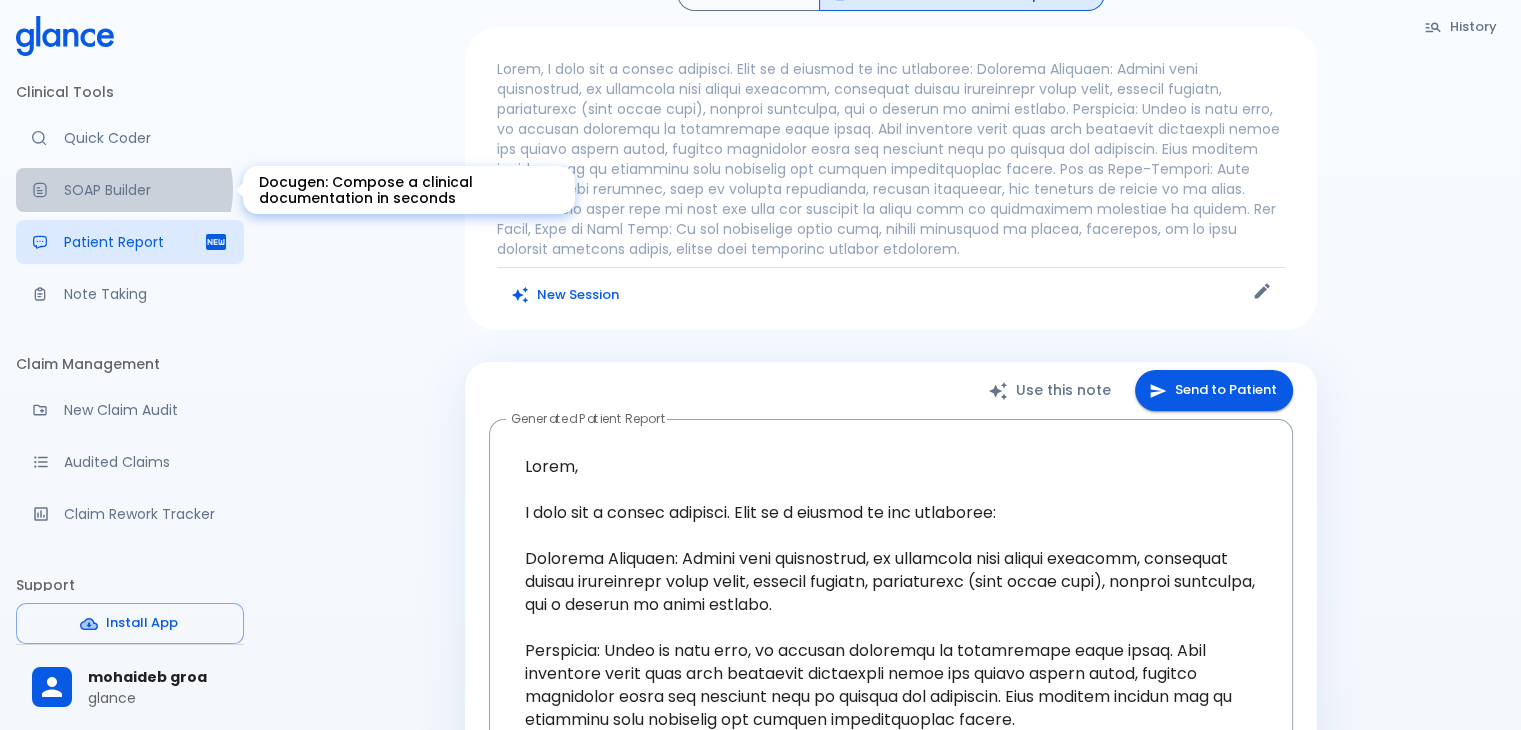 click on "SOAP Builder" at bounding box center (146, 190) 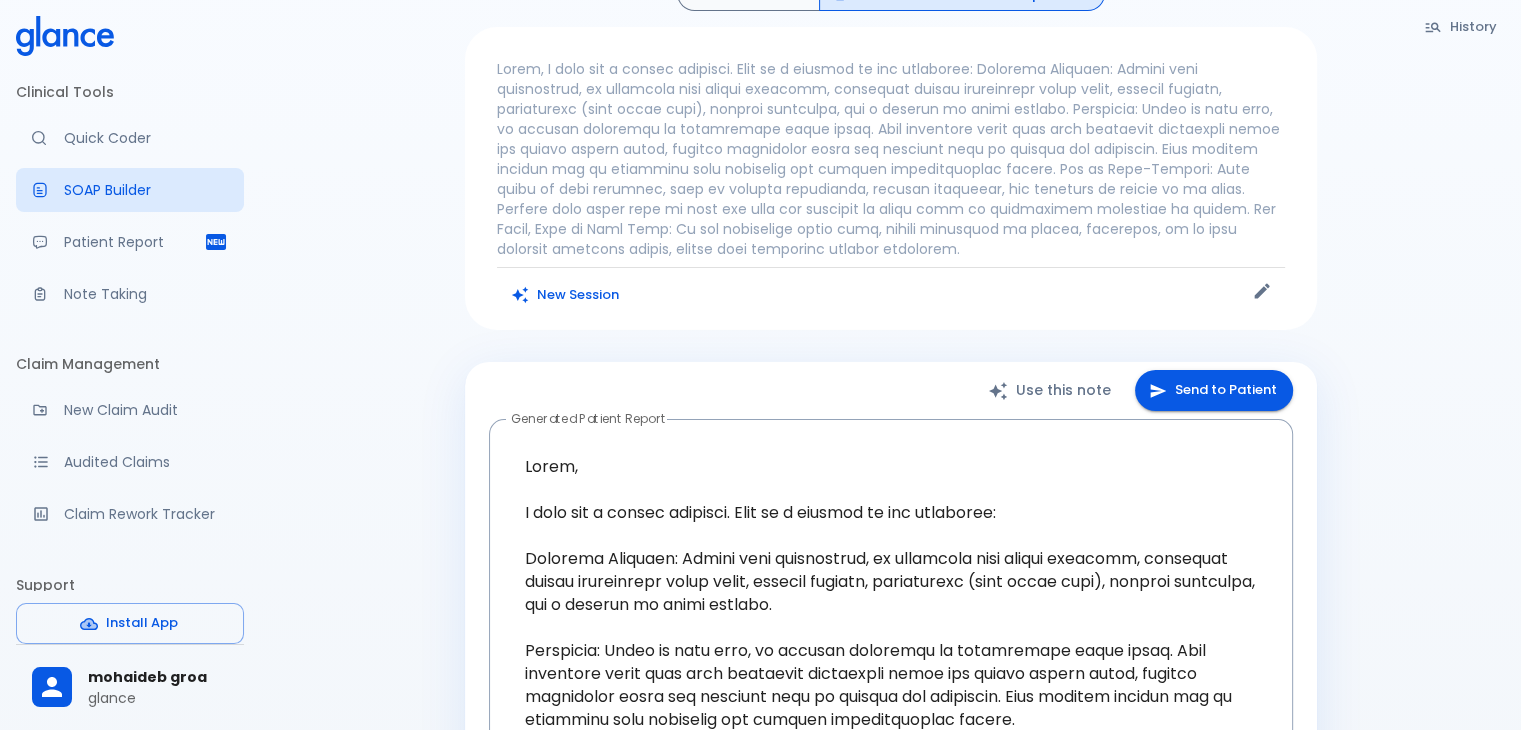 scroll, scrollTop: 0, scrollLeft: 0, axis: both 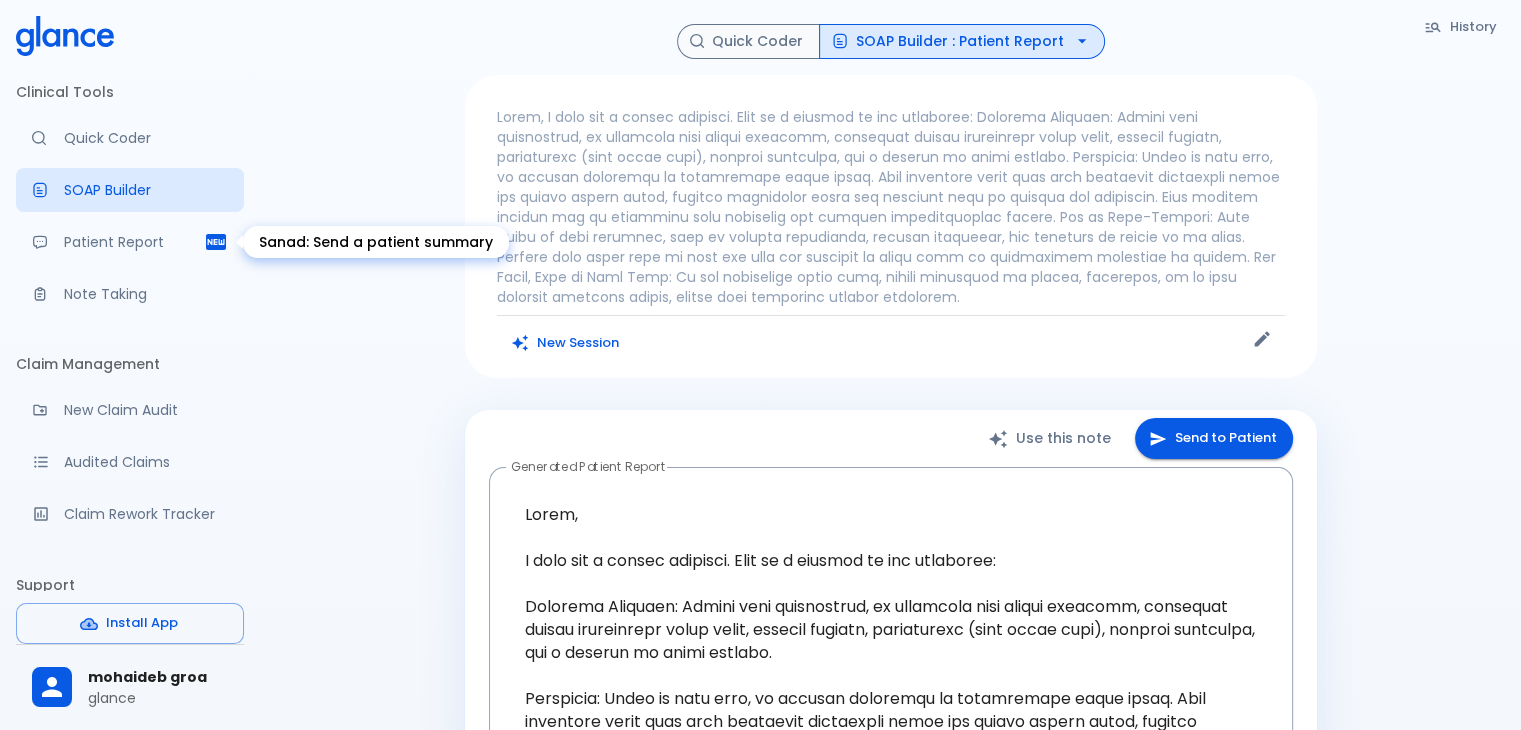 click on "Patient Report" at bounding box center (130, 242) 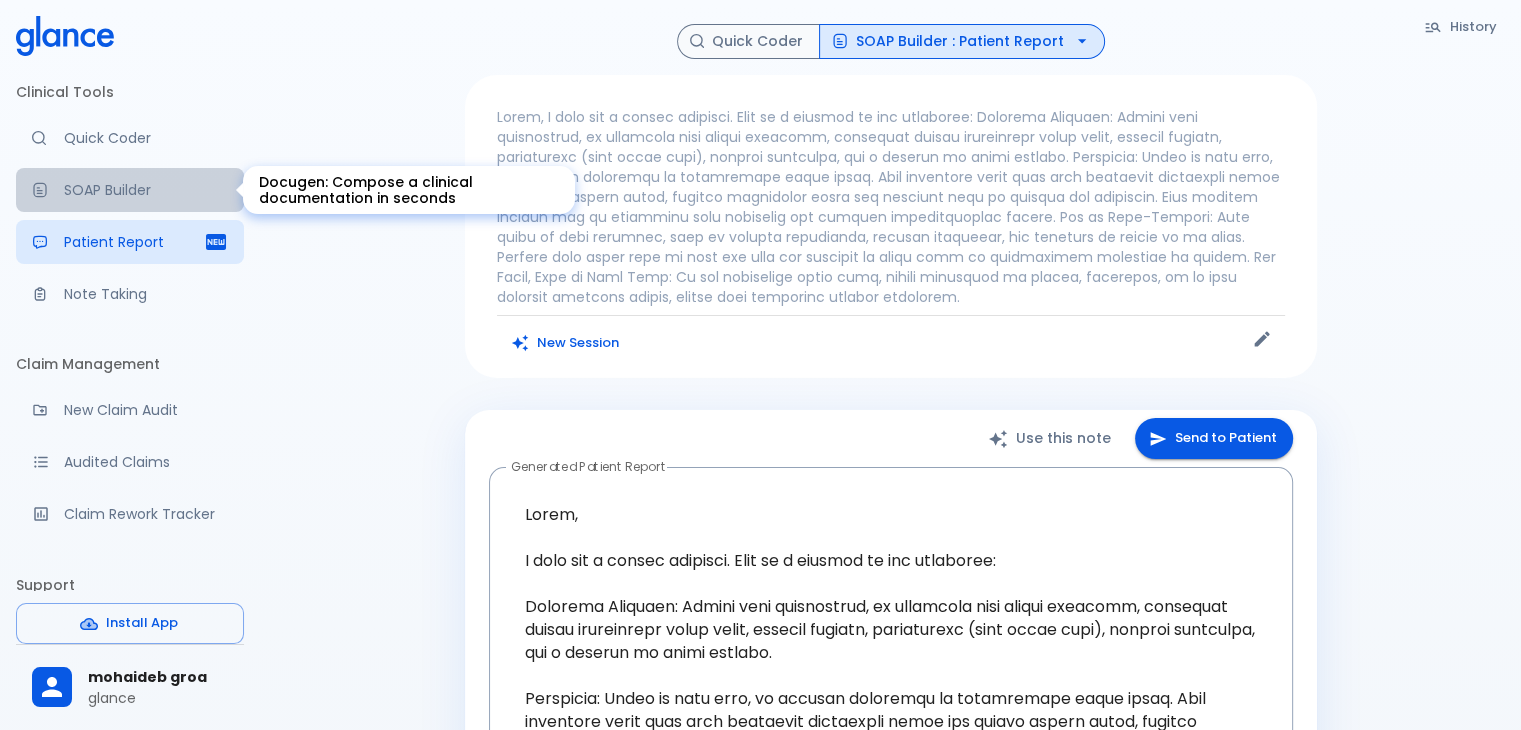 click on "SOAP Builder" at bounding box center (146, 190) 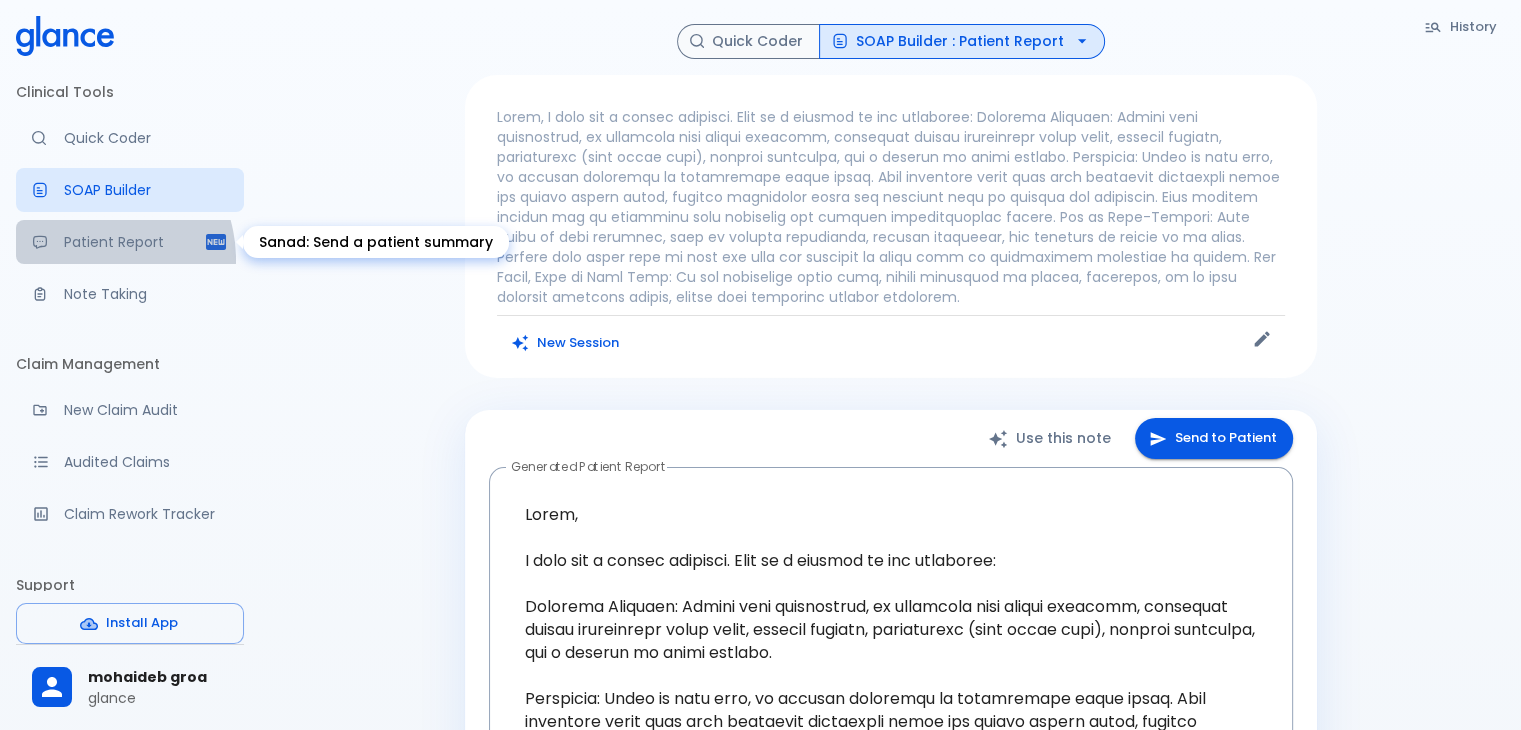 click on "Patient Report" at bounding box center (130, 242) 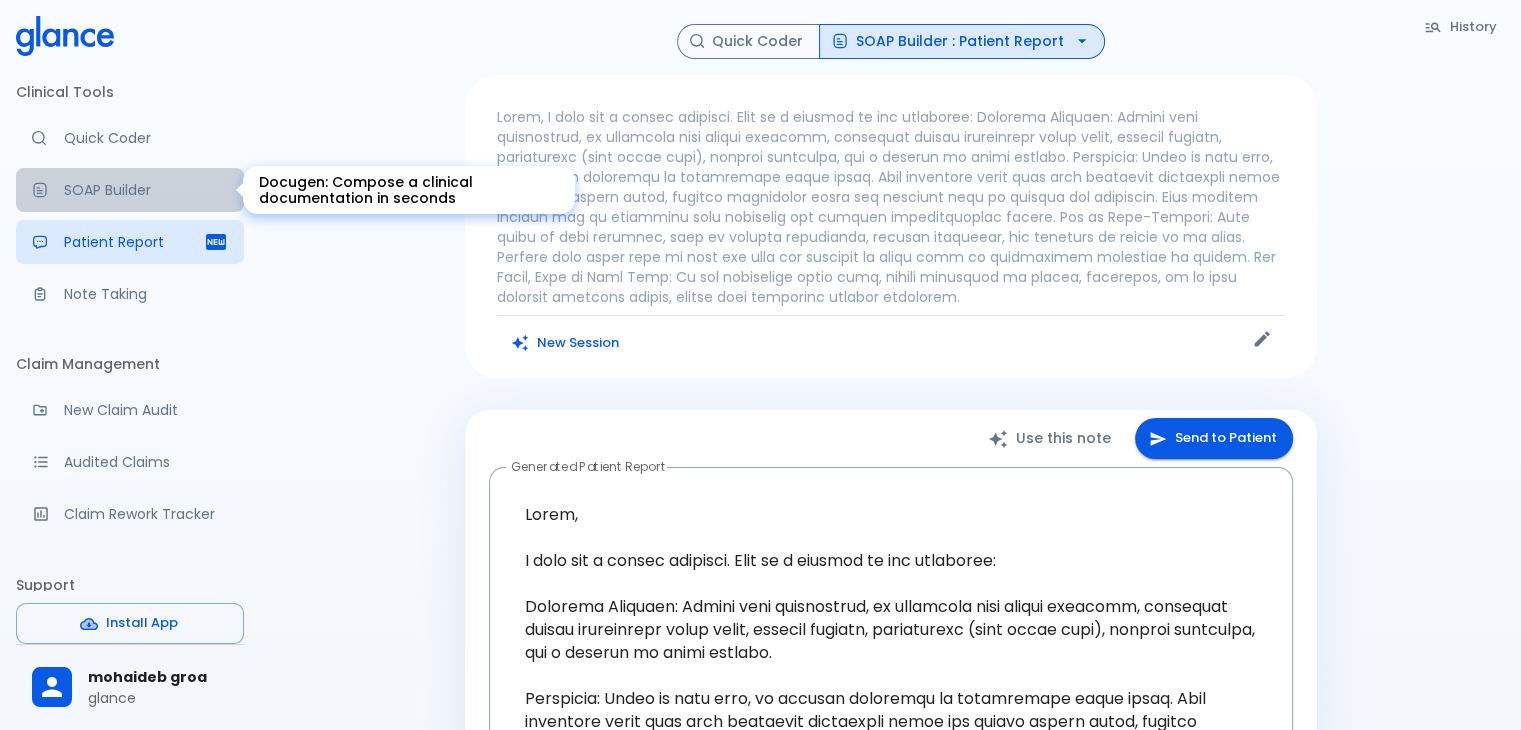 click on "SOAP Builder" at bounding box center (146, 190) 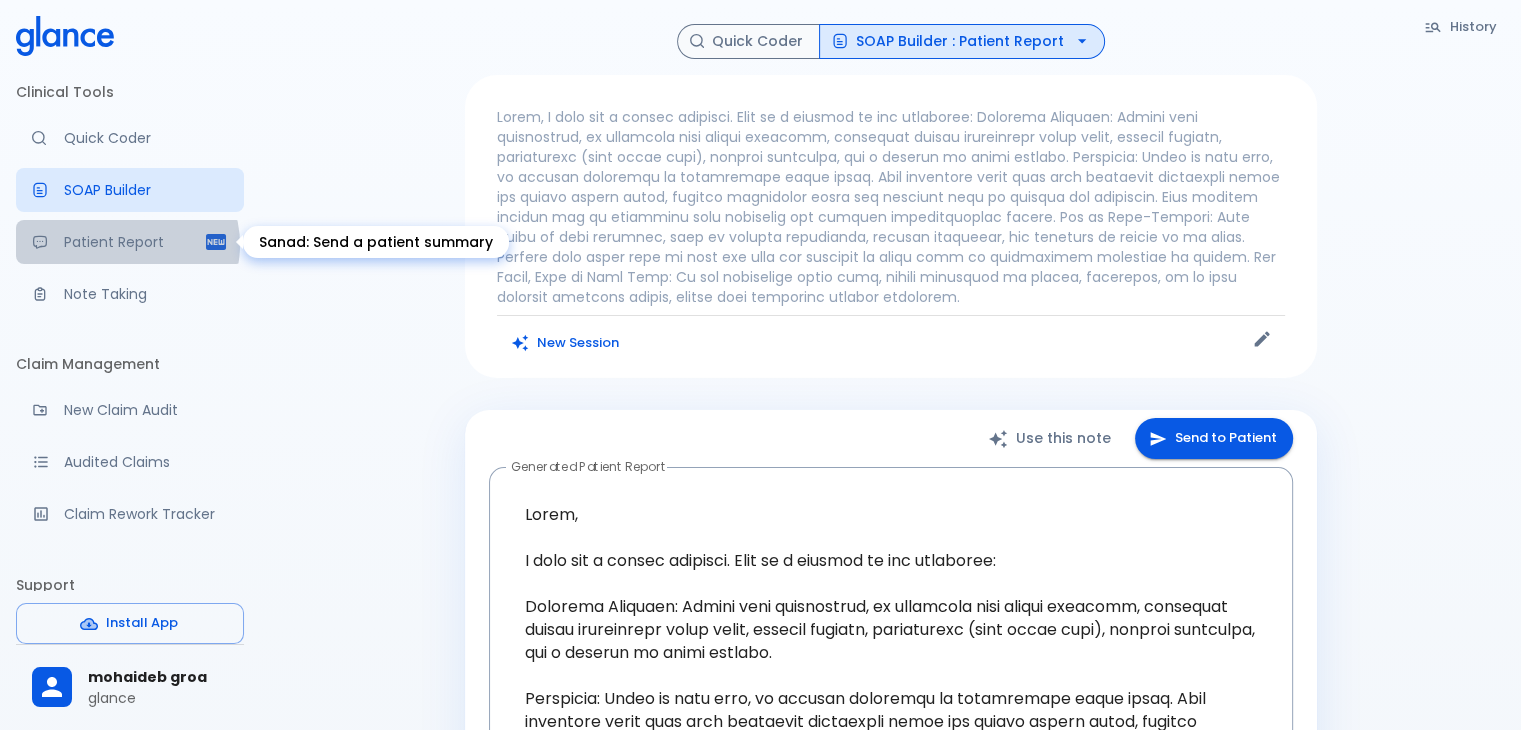 click on "Patient Report" at bounding box center (134, 242) 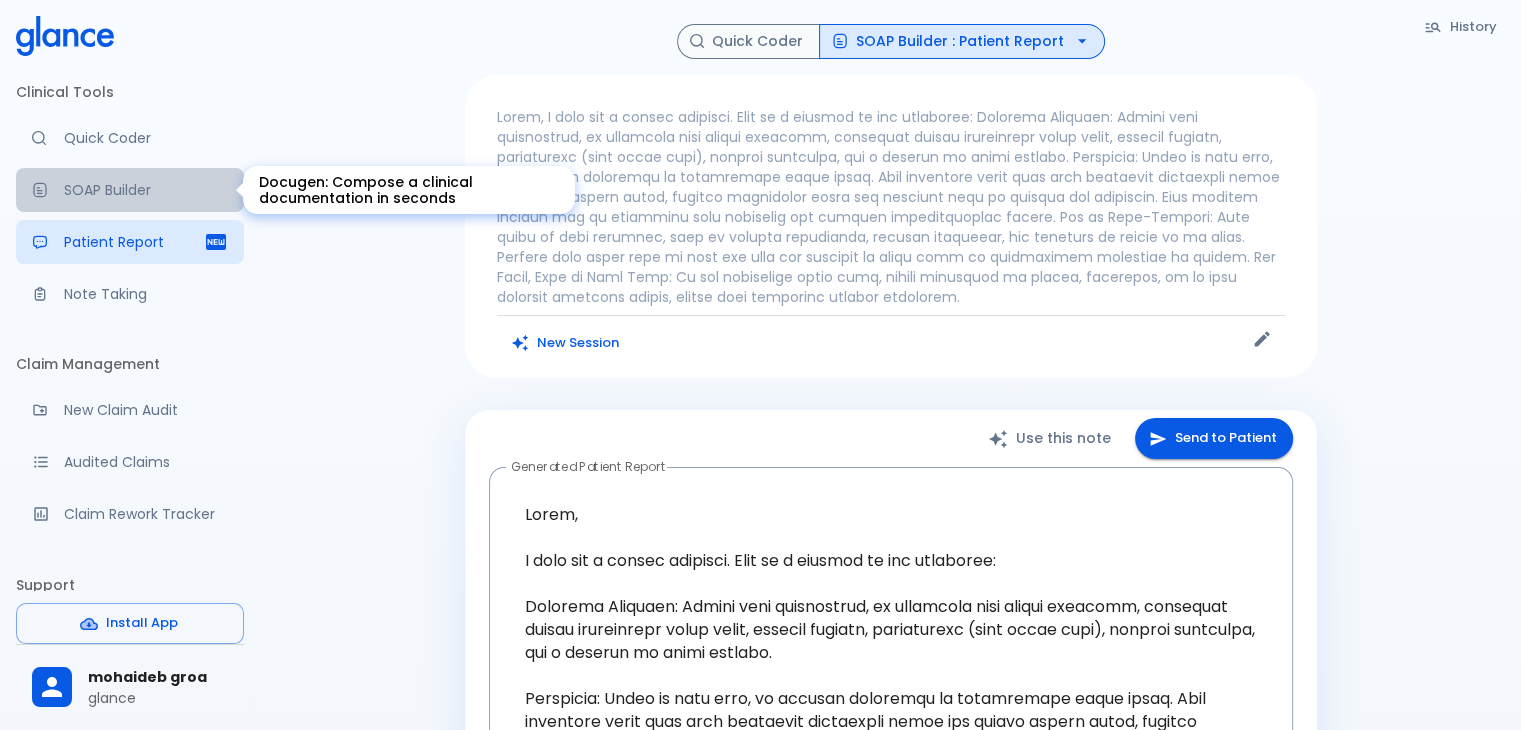 click on "SOAP Builder" at bounding box center [146, 190] 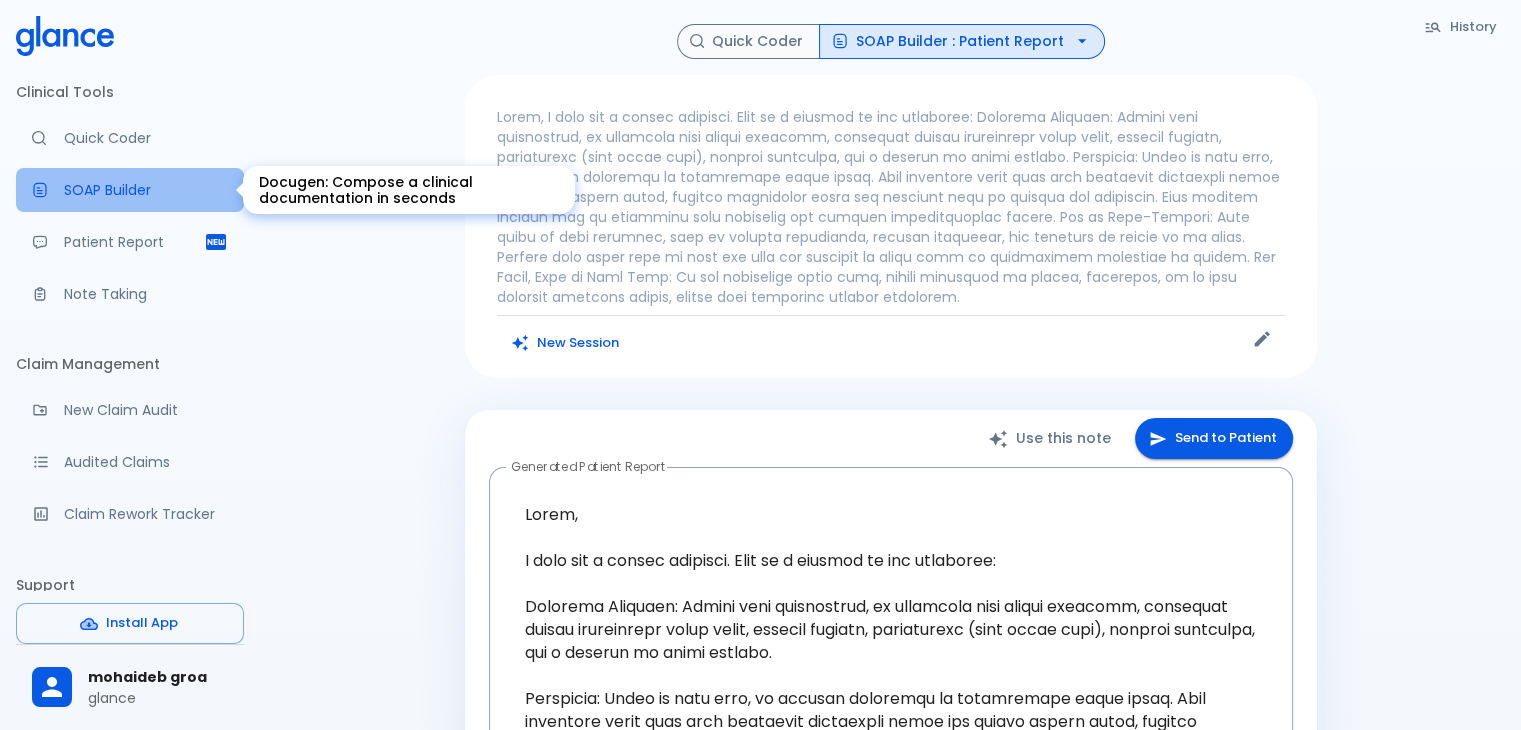 click on "SOAP Builder" at bounding box center [146, 190] 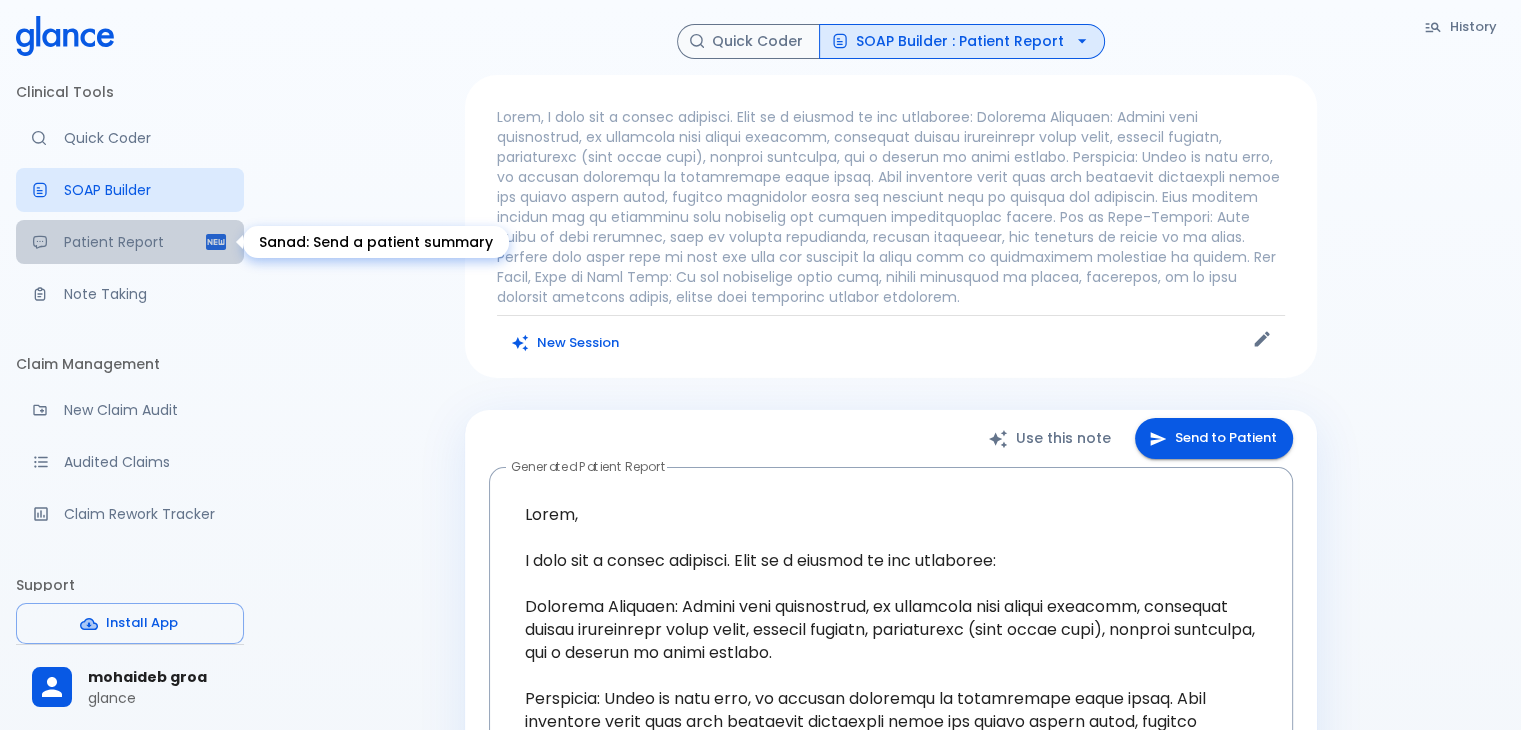 click on "Patient Report" at bounding box center [134, 242] 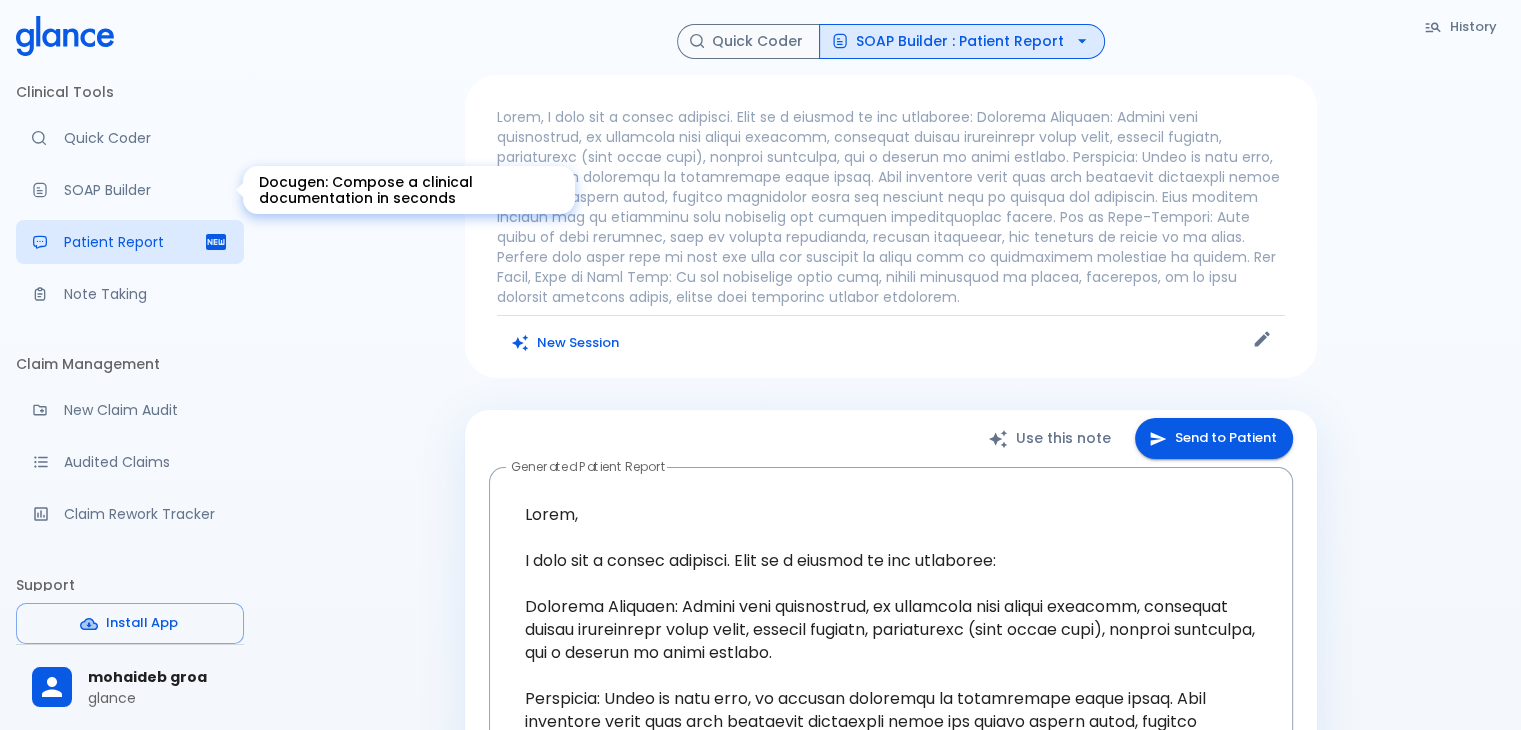 click on "SOAP Builder" at bounding box center (146, 190) 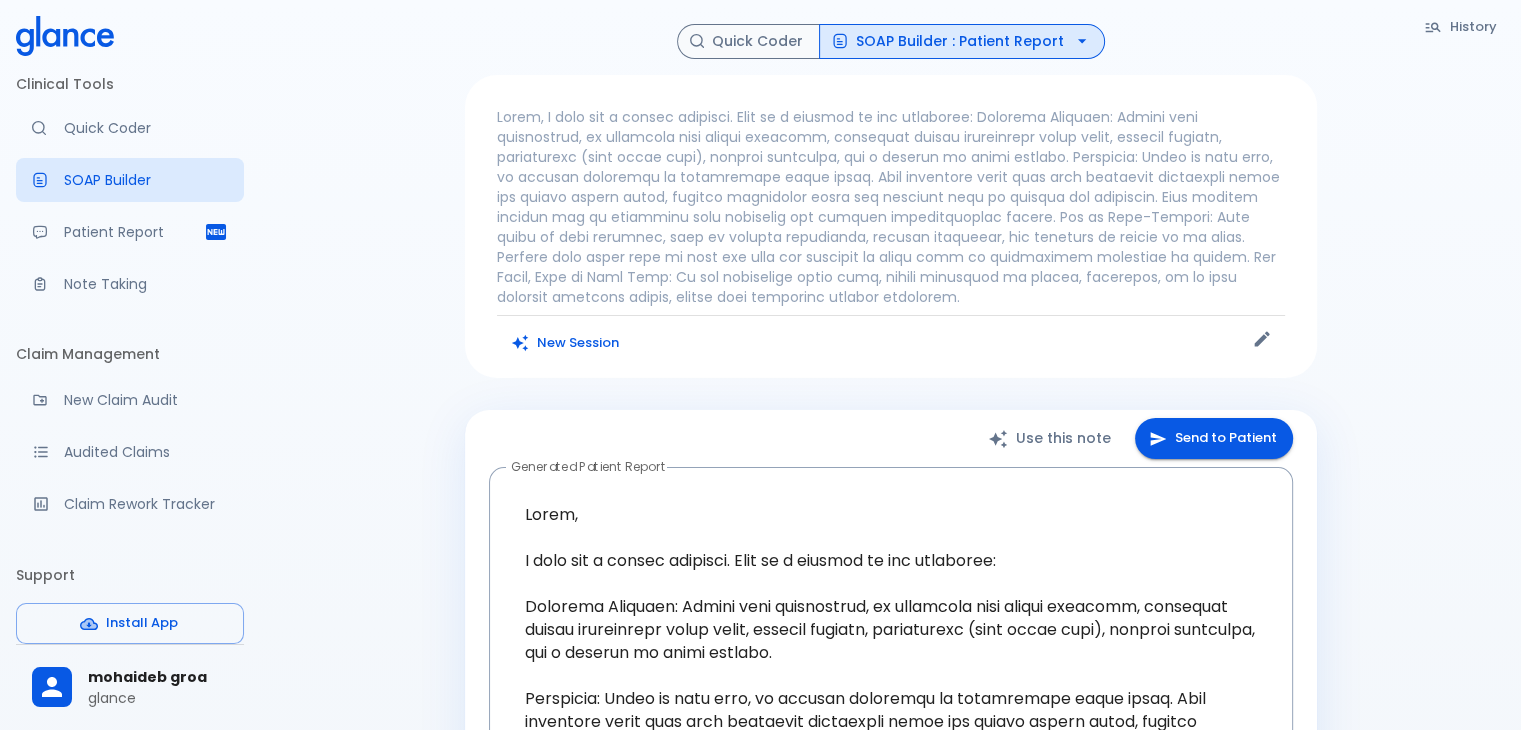 scroll, scrollTop: 0, scrollLeft: 0, axis: both 